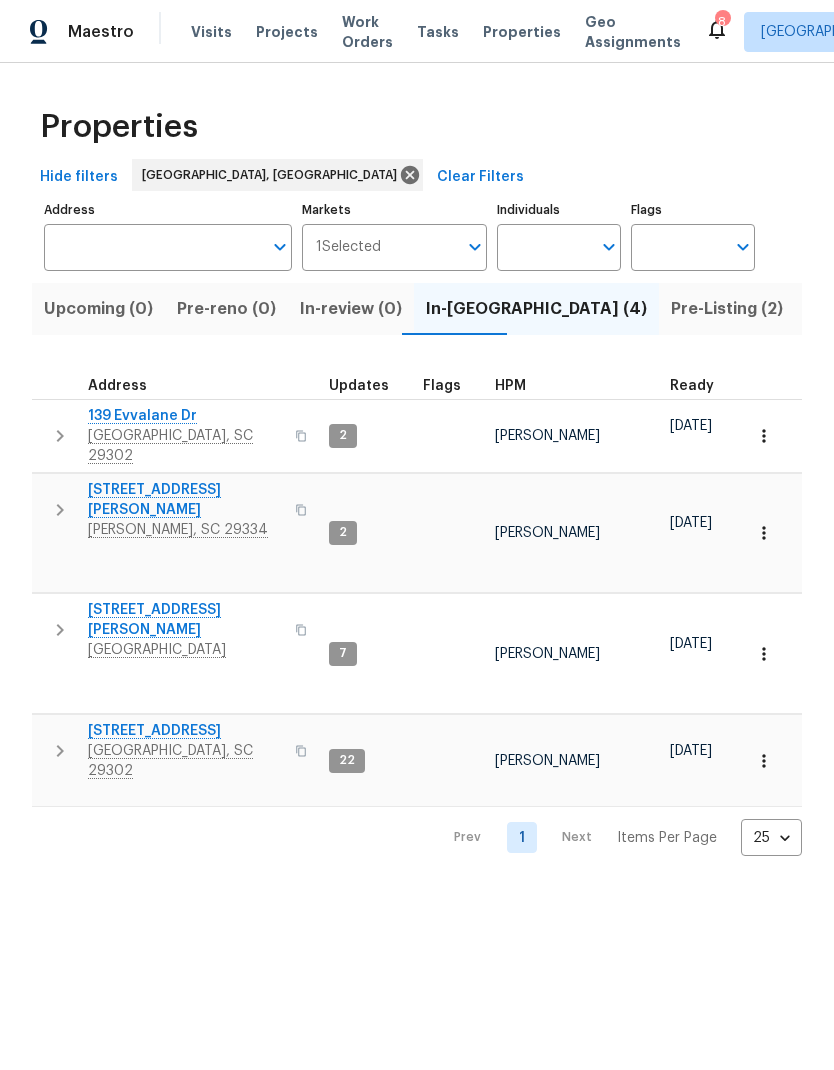scroll, scrollTop: 0, scrollLeft: 0, axis: both 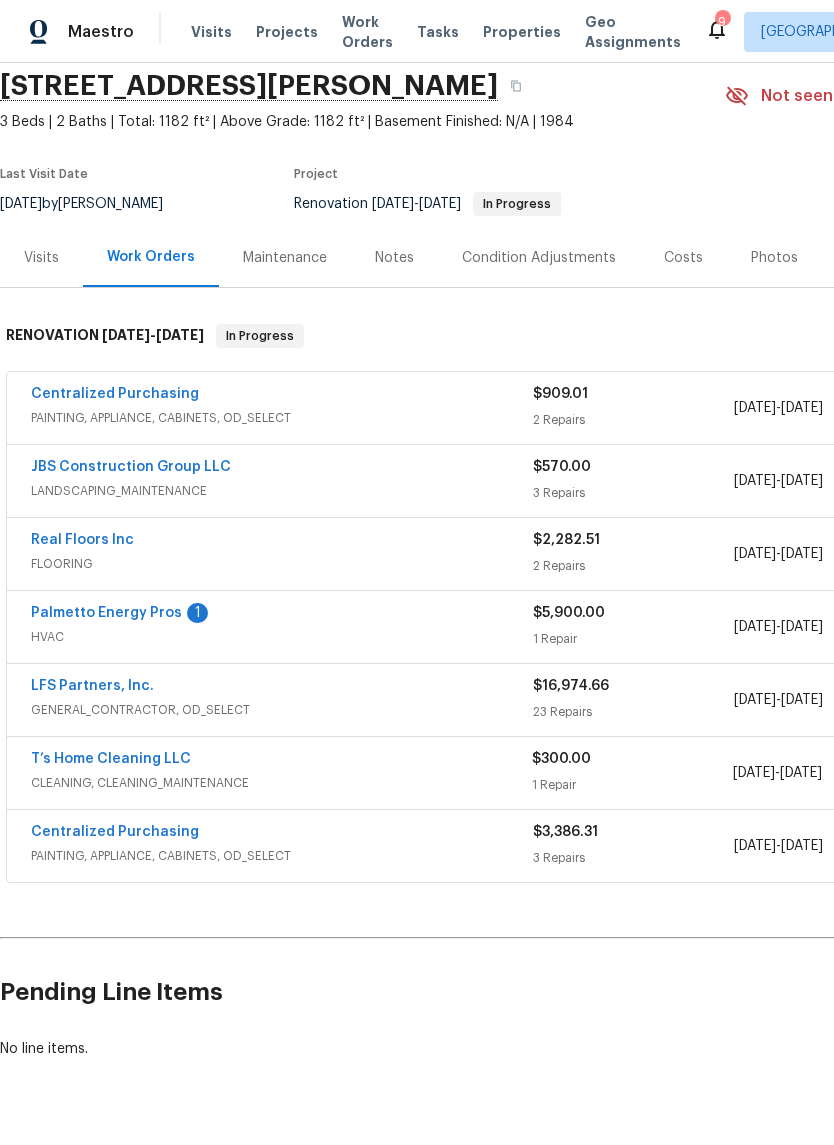 click on "Palmetto Energy Pros" at bounding box center (106, 613) 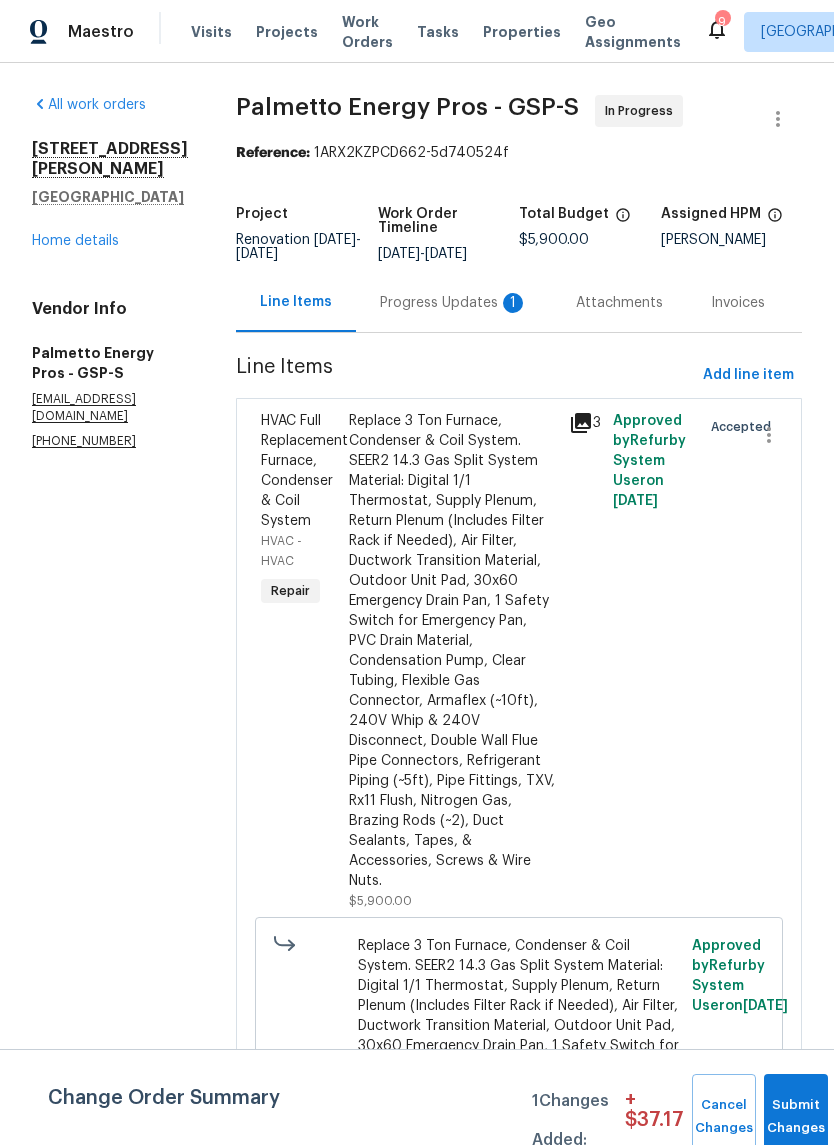 click on "Progress Updates 1" at bounding box center (454, 303) 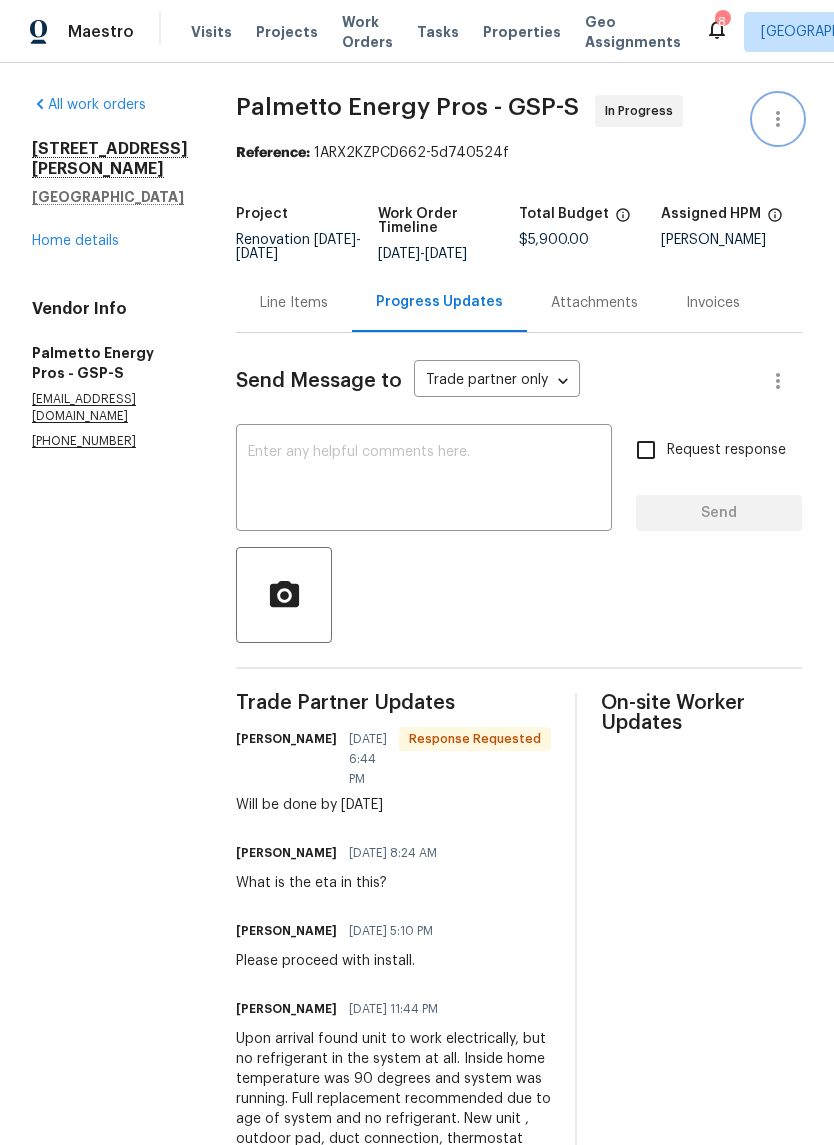 click 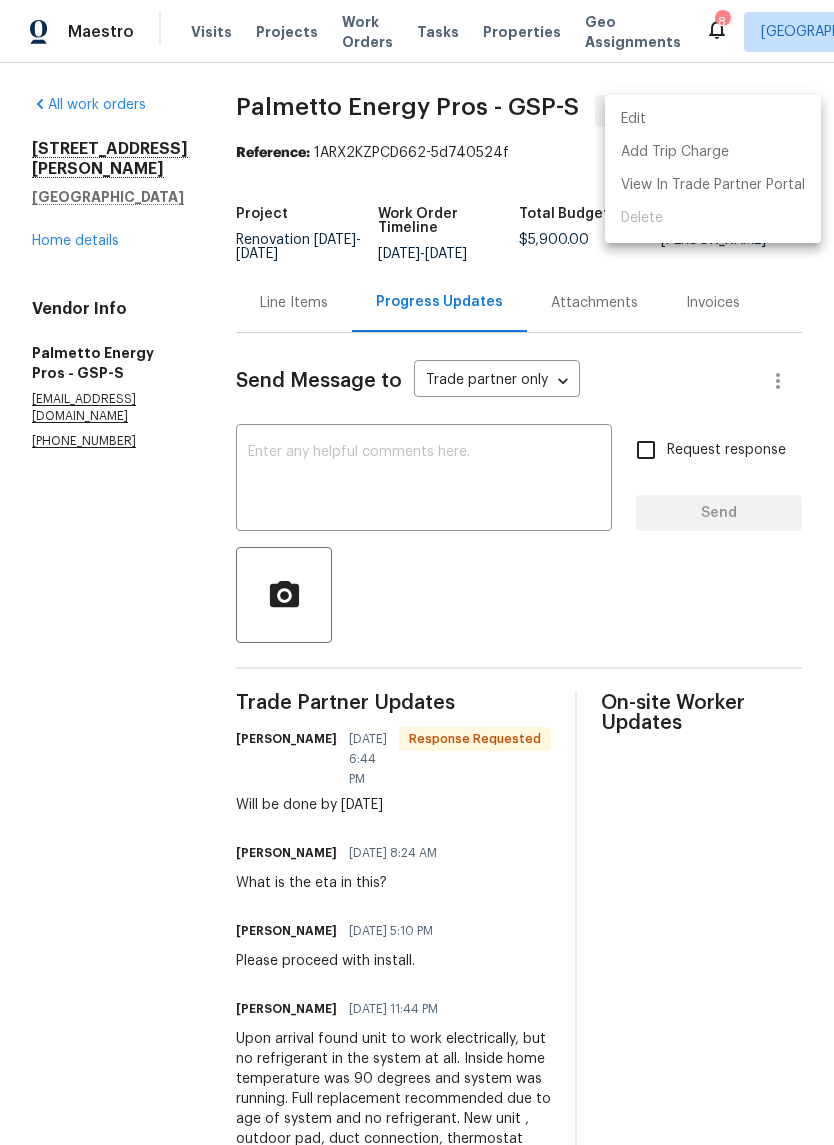 click on "Edit" at bounding box center [713, 119] 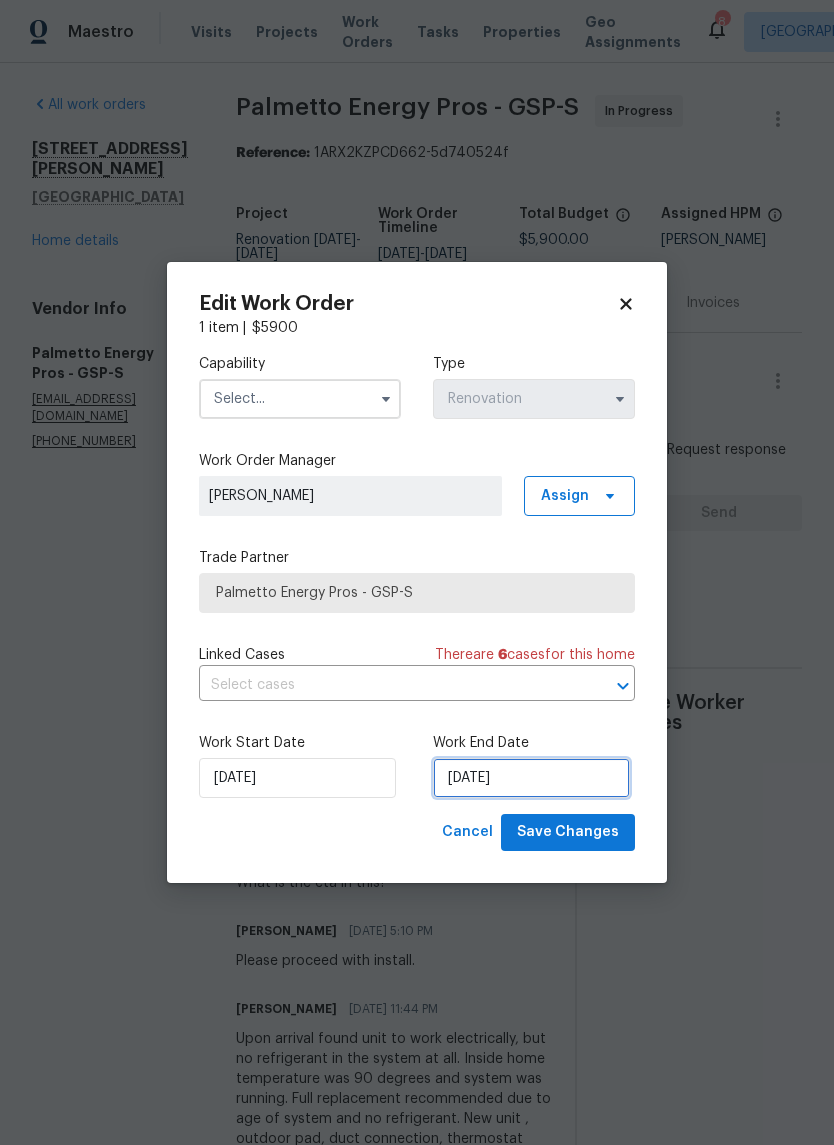 click on "7/11/2025" at bounding box center [531, 778] 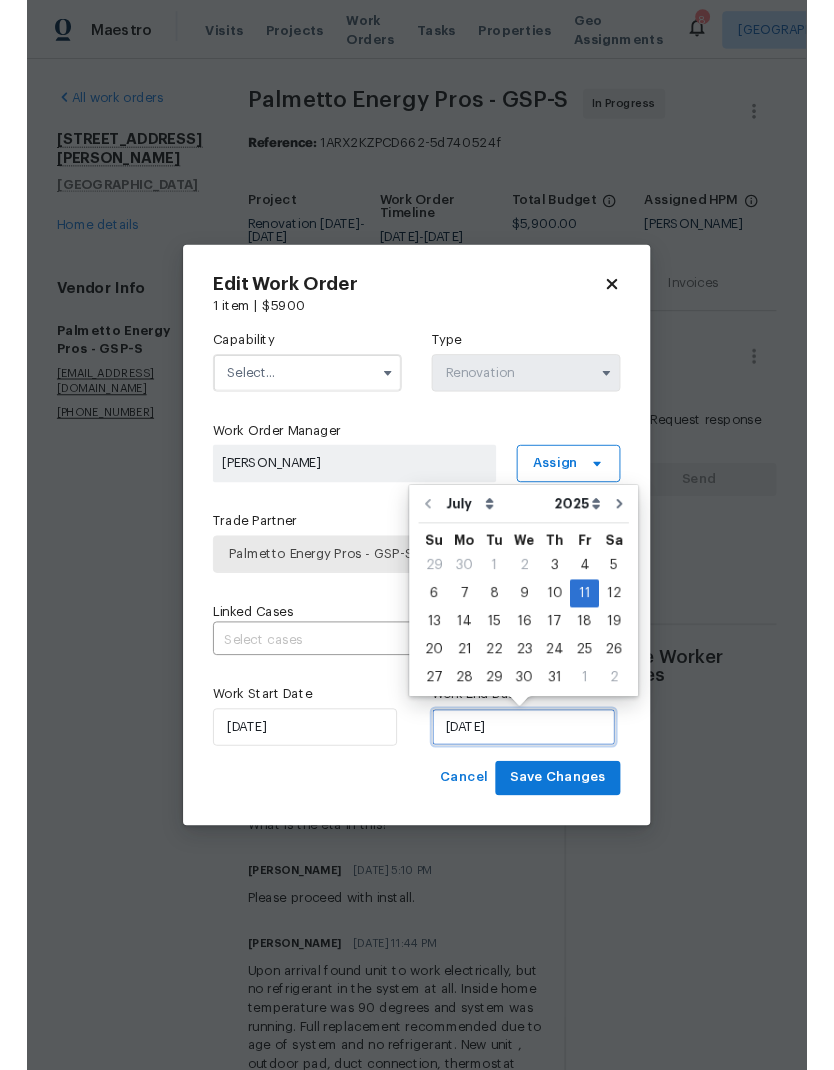 scroll, scrollTop: 53, scrollLeft: 0, axis: vertical 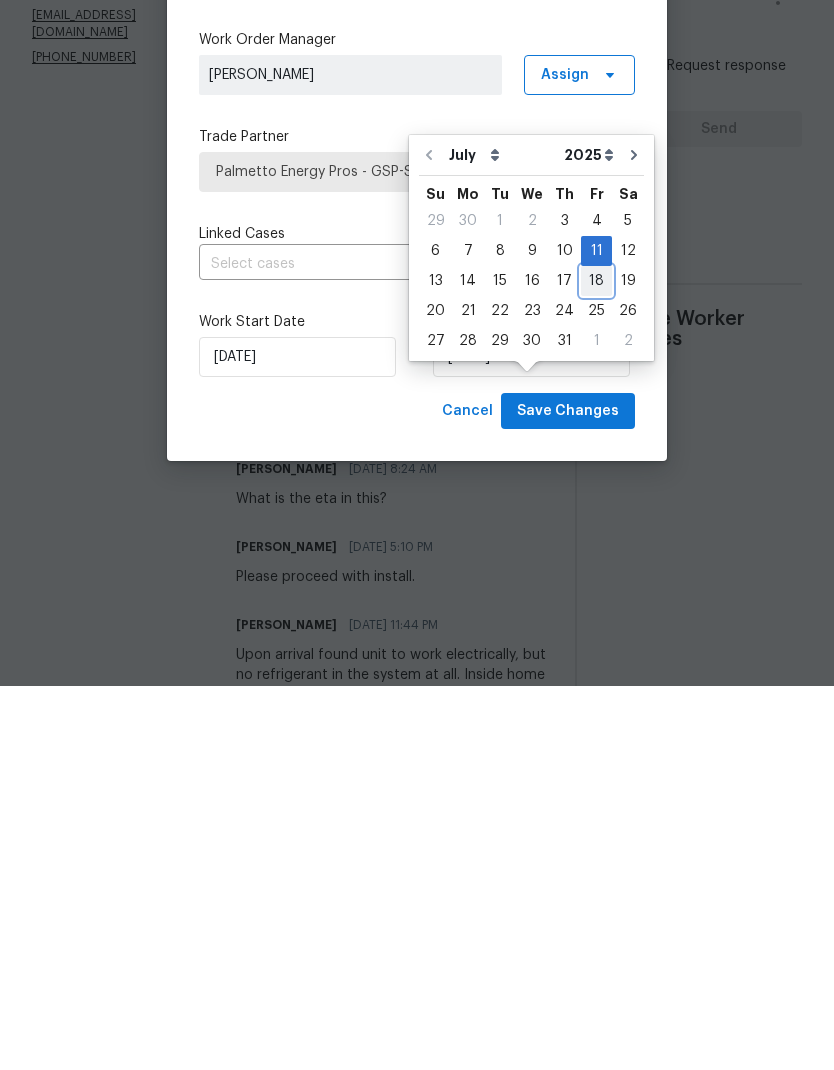 click on "18" at bounding box center (596, 665) 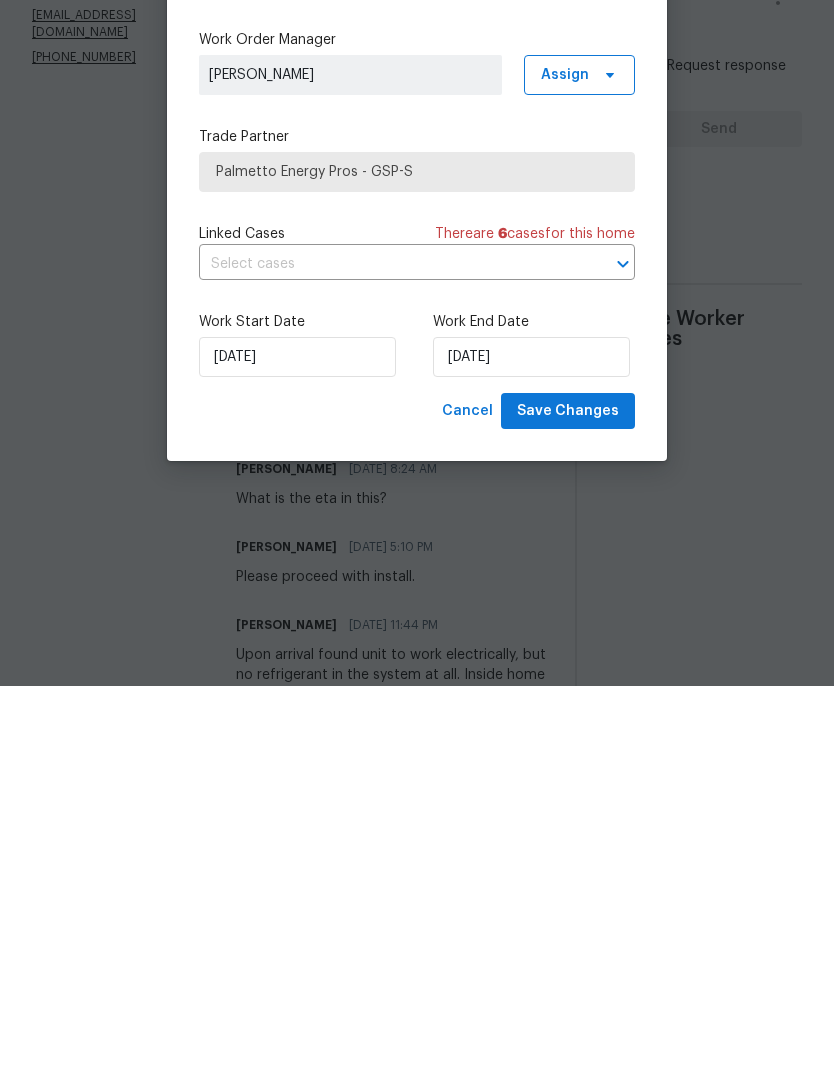 scroll, scrollTop: 80, scrollLeft: 0, axis: vertical 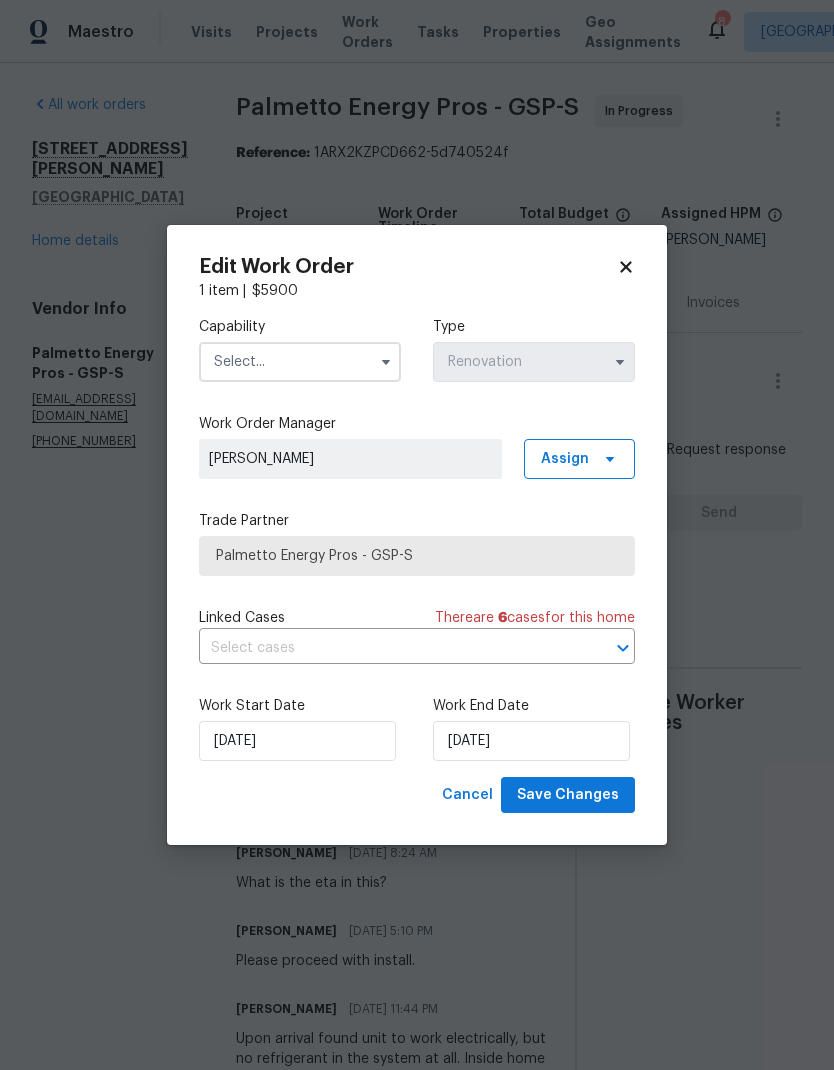 click at bounding box center [300, 362] 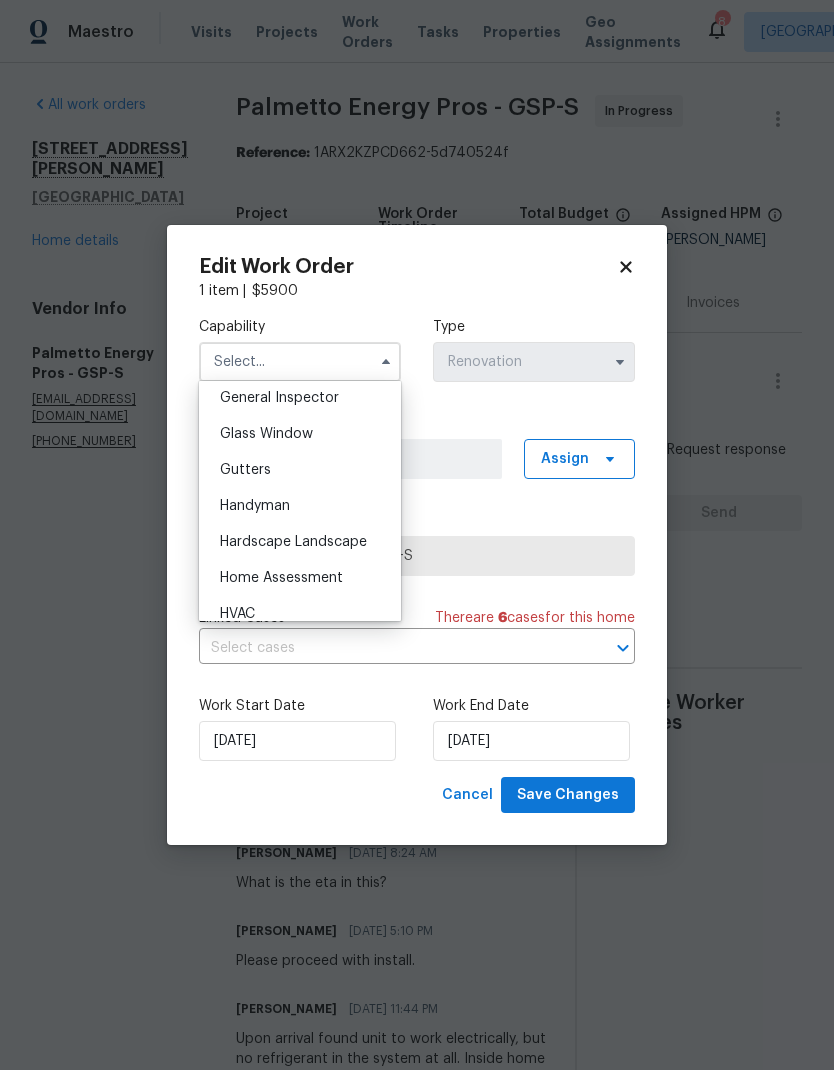scroll, scrollTop: 1019, scrollLeft: 0, axis: vertical 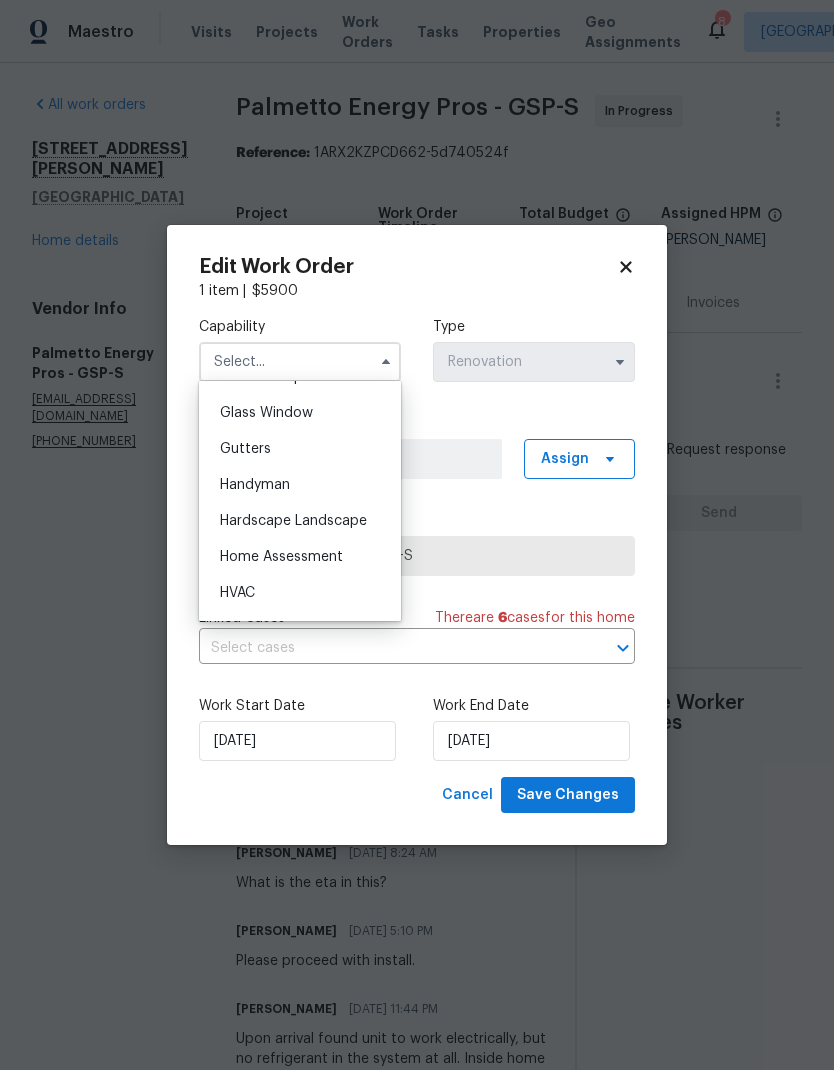 click on "HVAC" at bounding box center [237, 593] 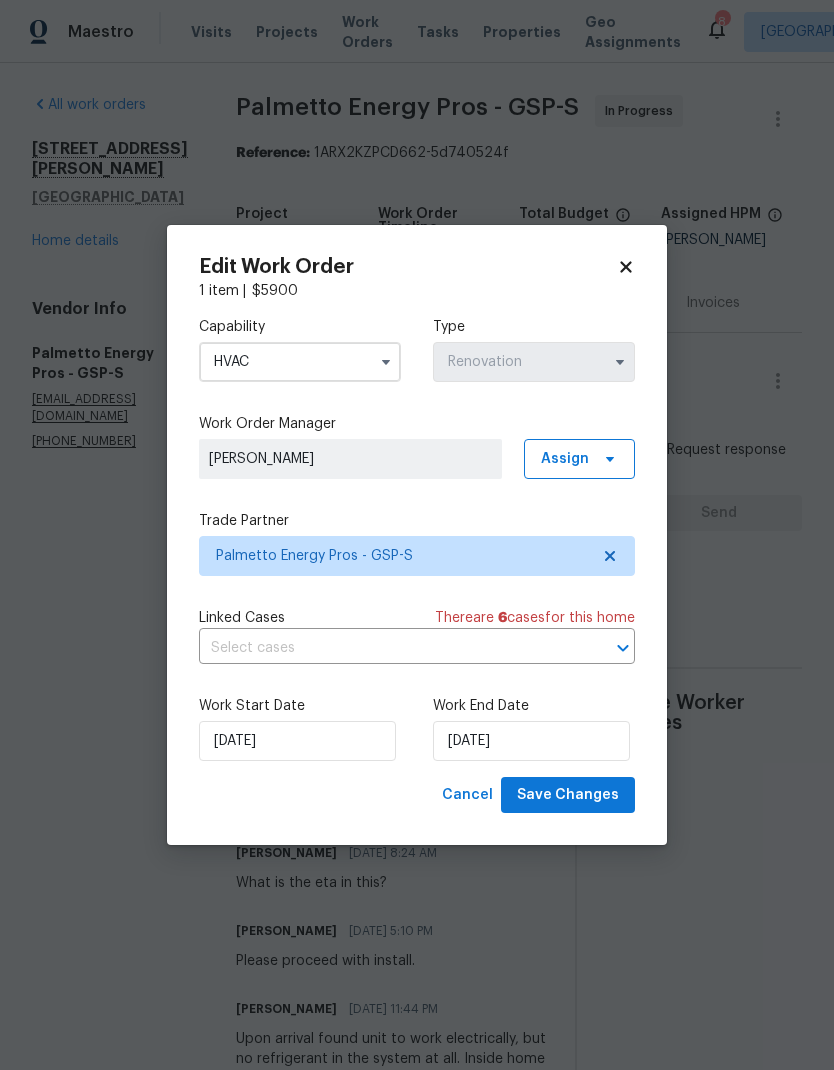 type on "HVAC" 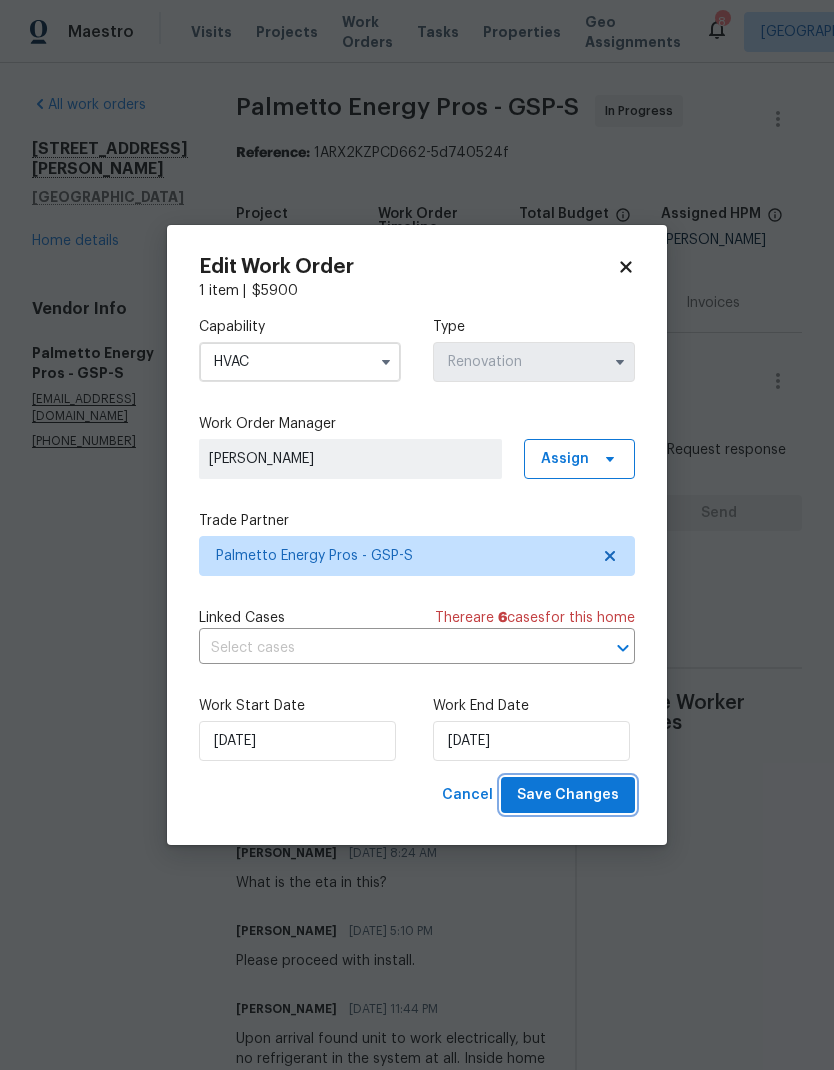 click on "Save Changes" at bounding box center [568, 795] 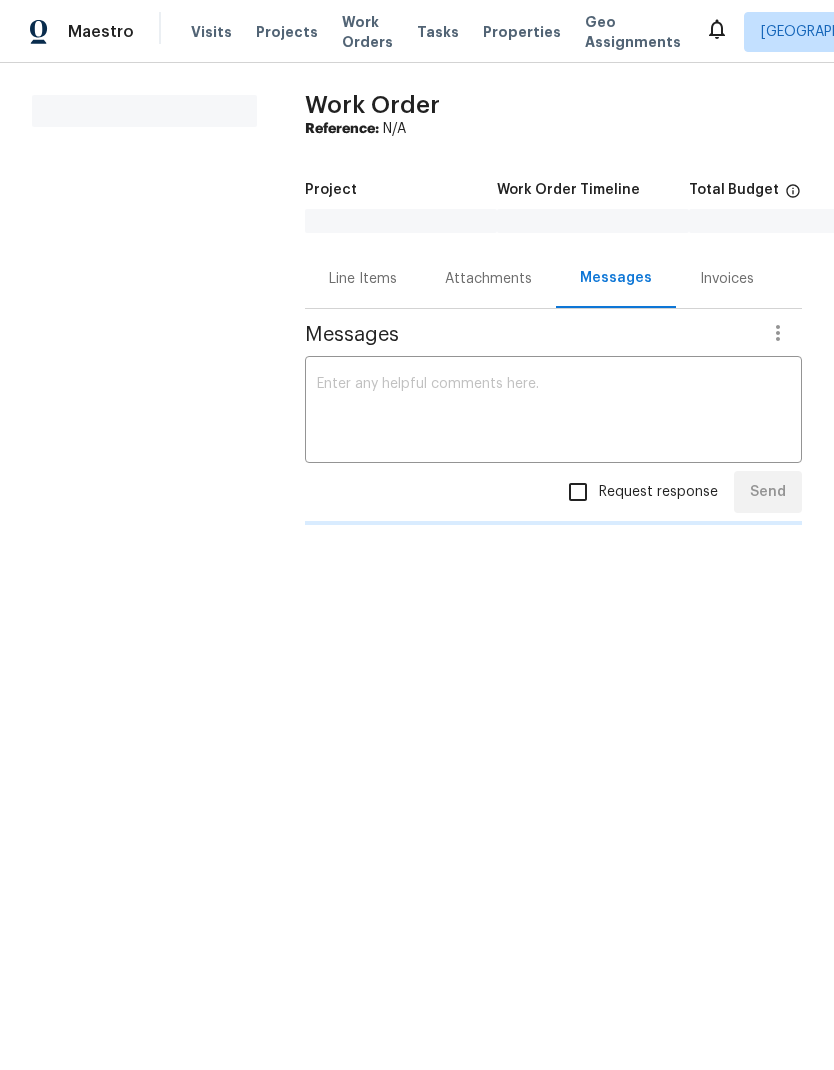 scroll, scrollTop: 0, scrollLeft: 0, axis: both 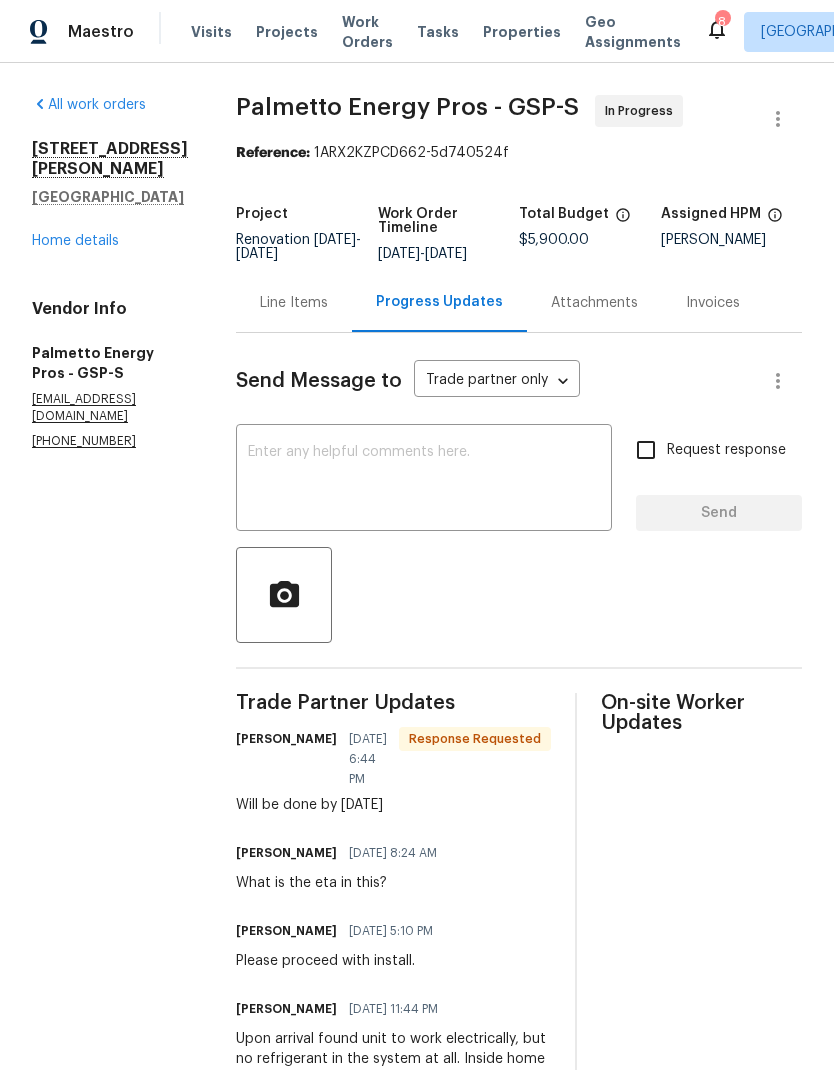 click on "Home details" at bounding box center [75, 241] 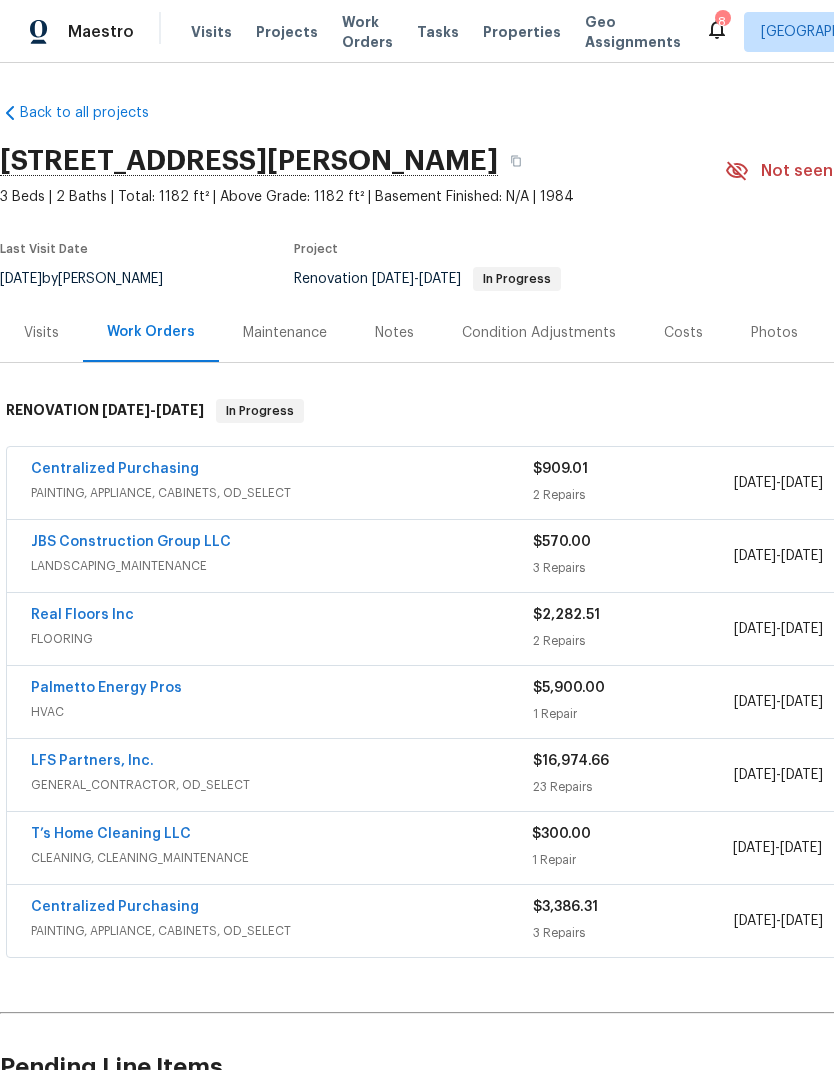 click on "Notes" at bounding box center [394, 333] 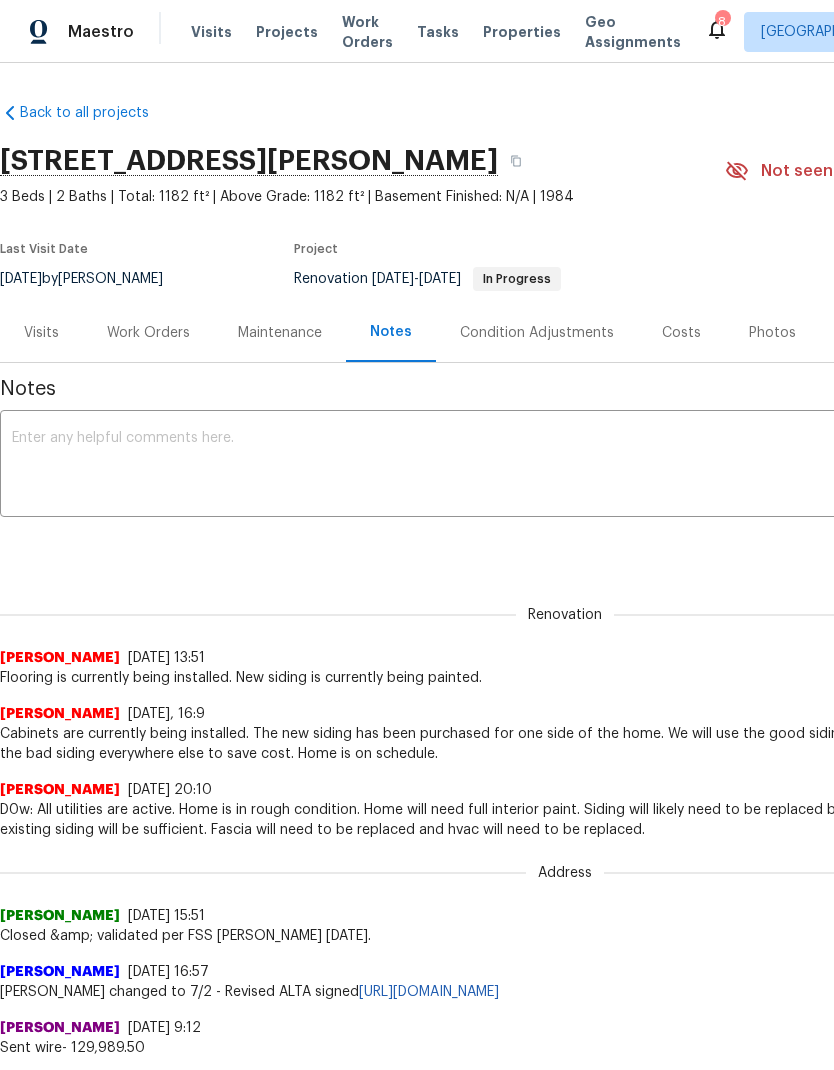 click at bounding box center [565, 466] 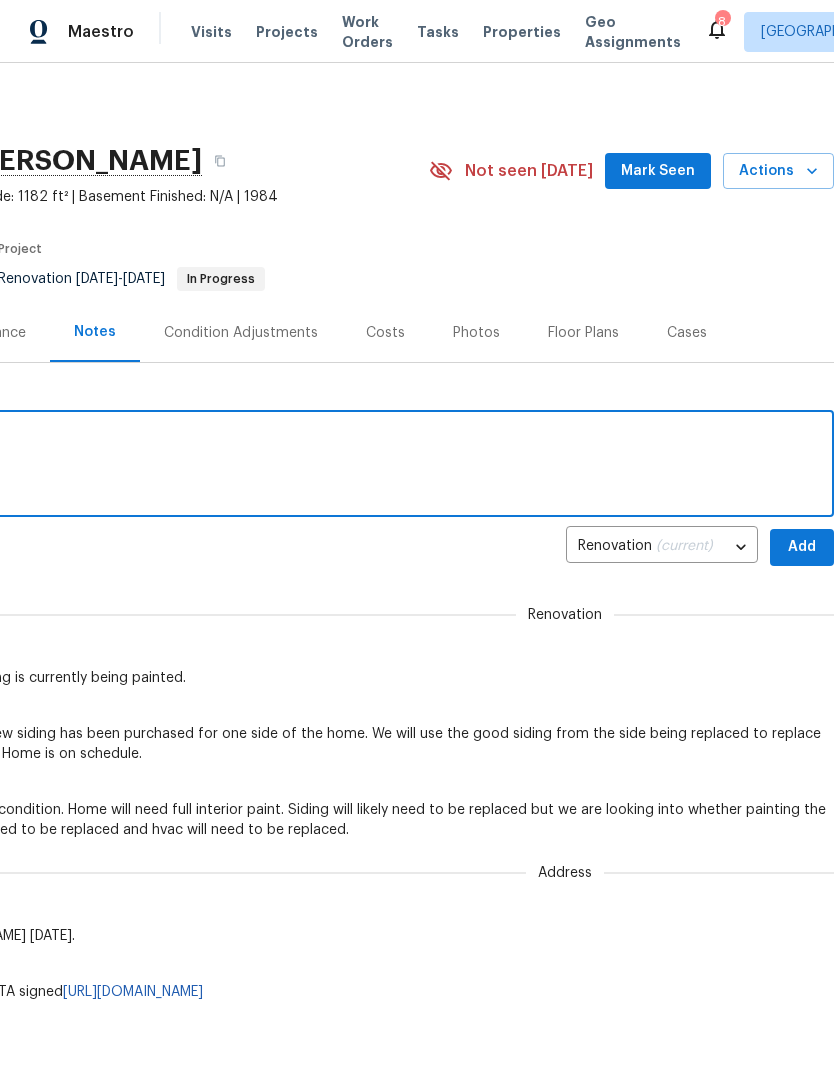 scroll, scrollTop: 0, scrollLeft: 296, axis: horizontal 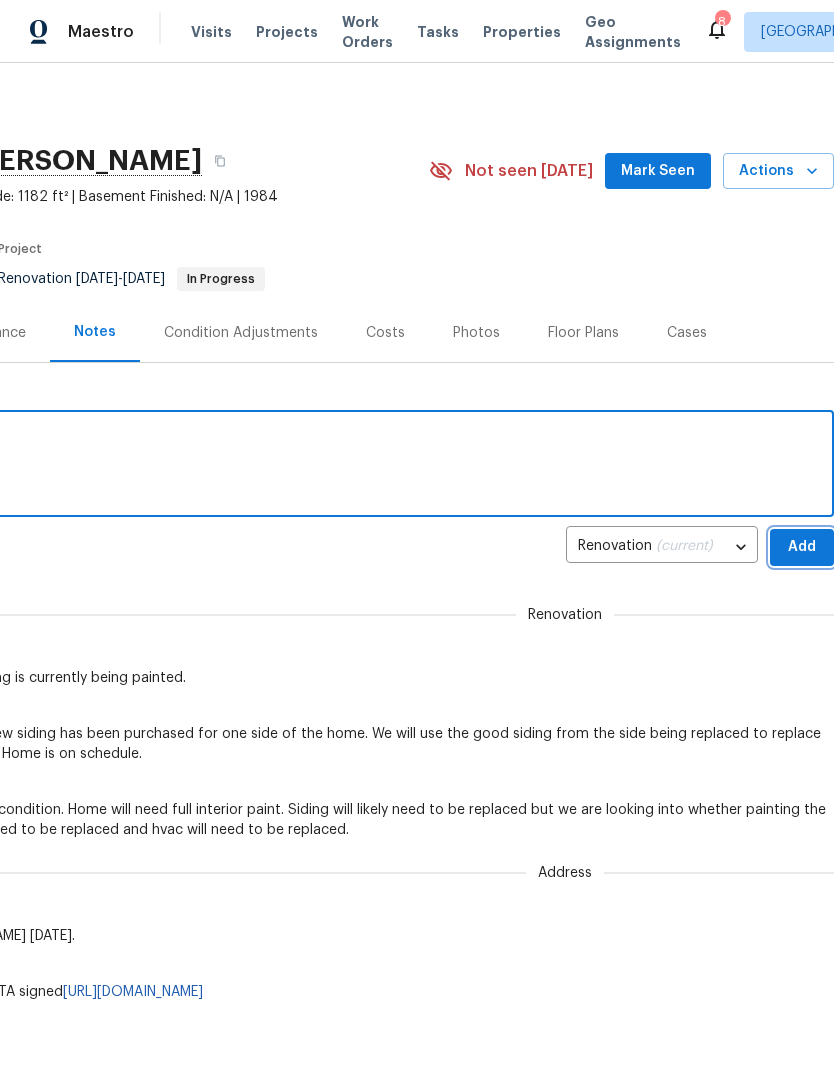 click on "Add" at bounding box center [802, 547] 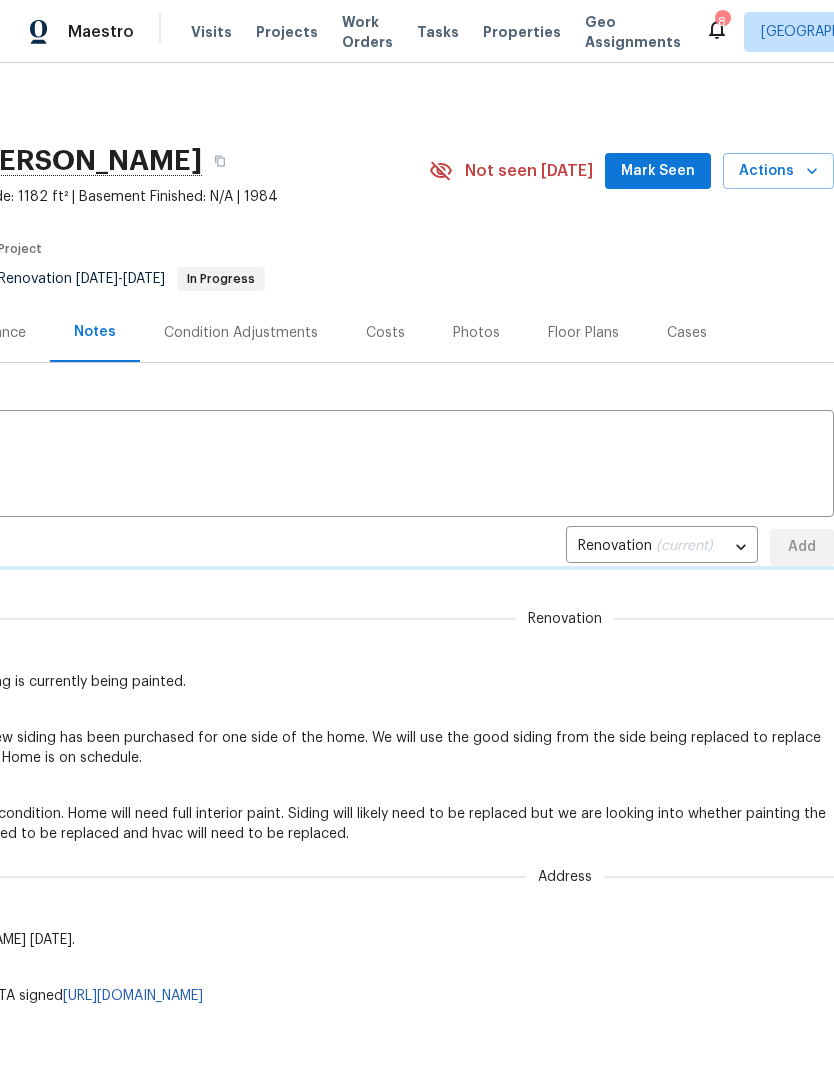 type 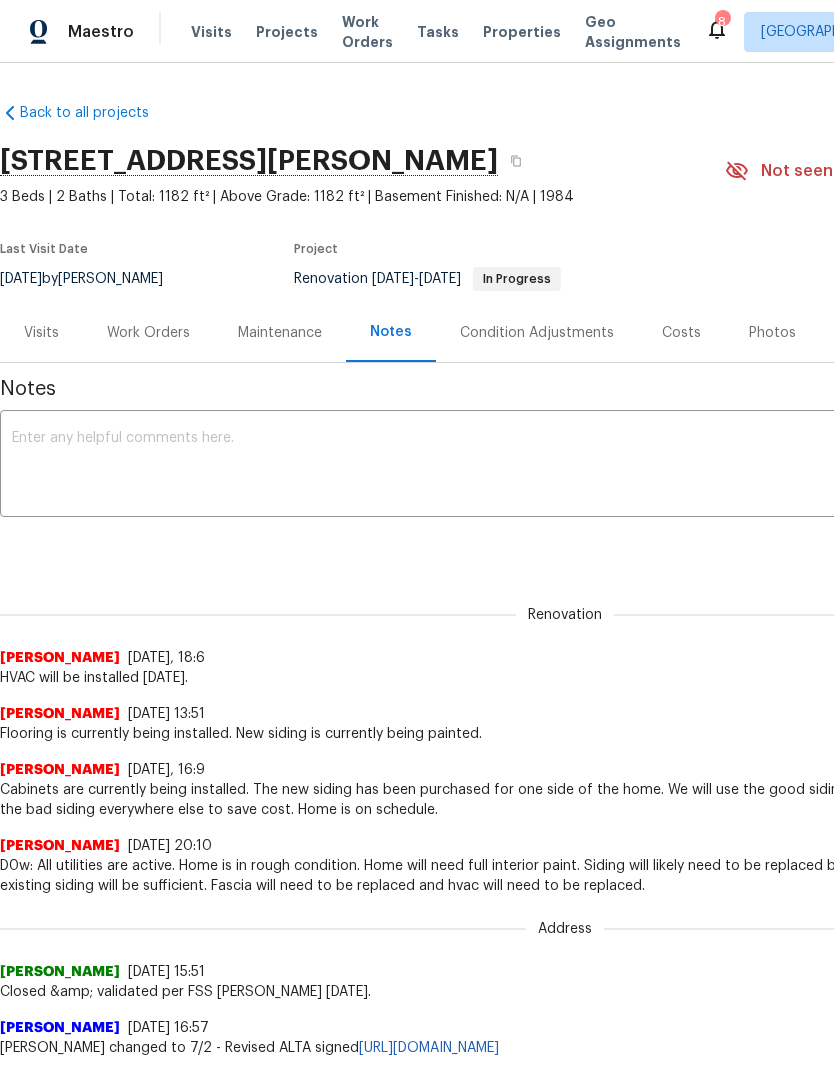 scroll, scrollTop: 0, scrollLeft: 0, axis: both 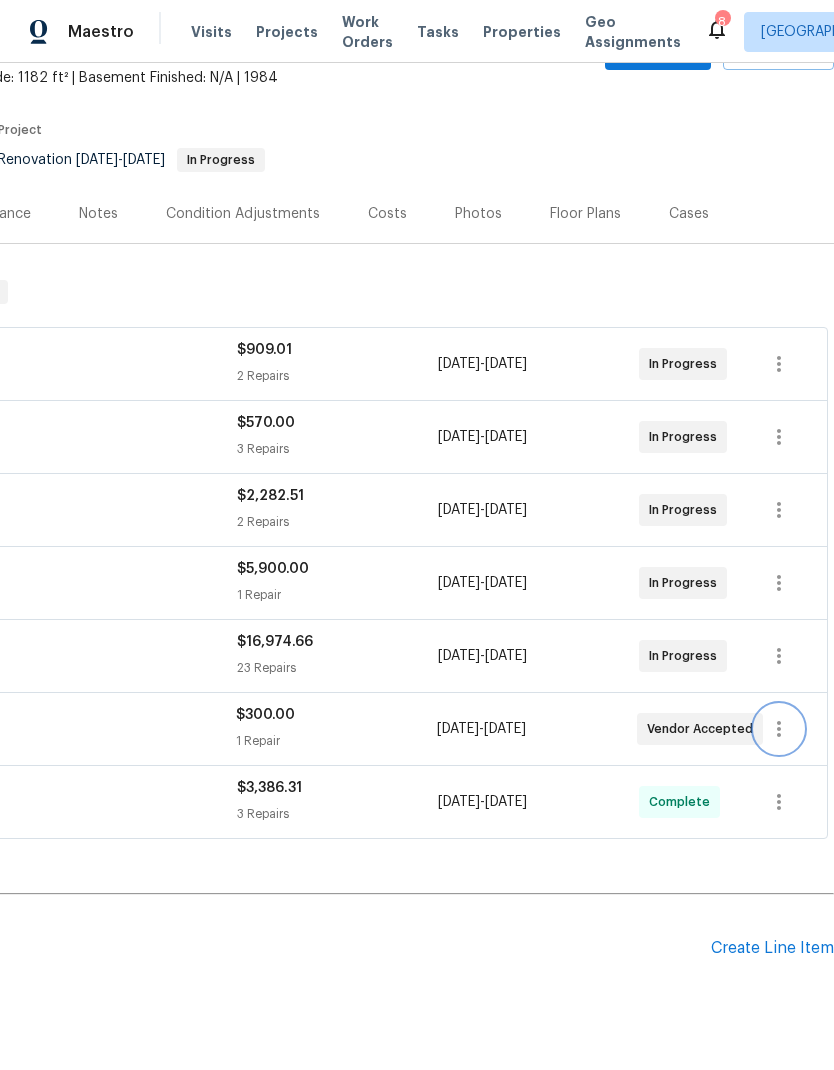 click 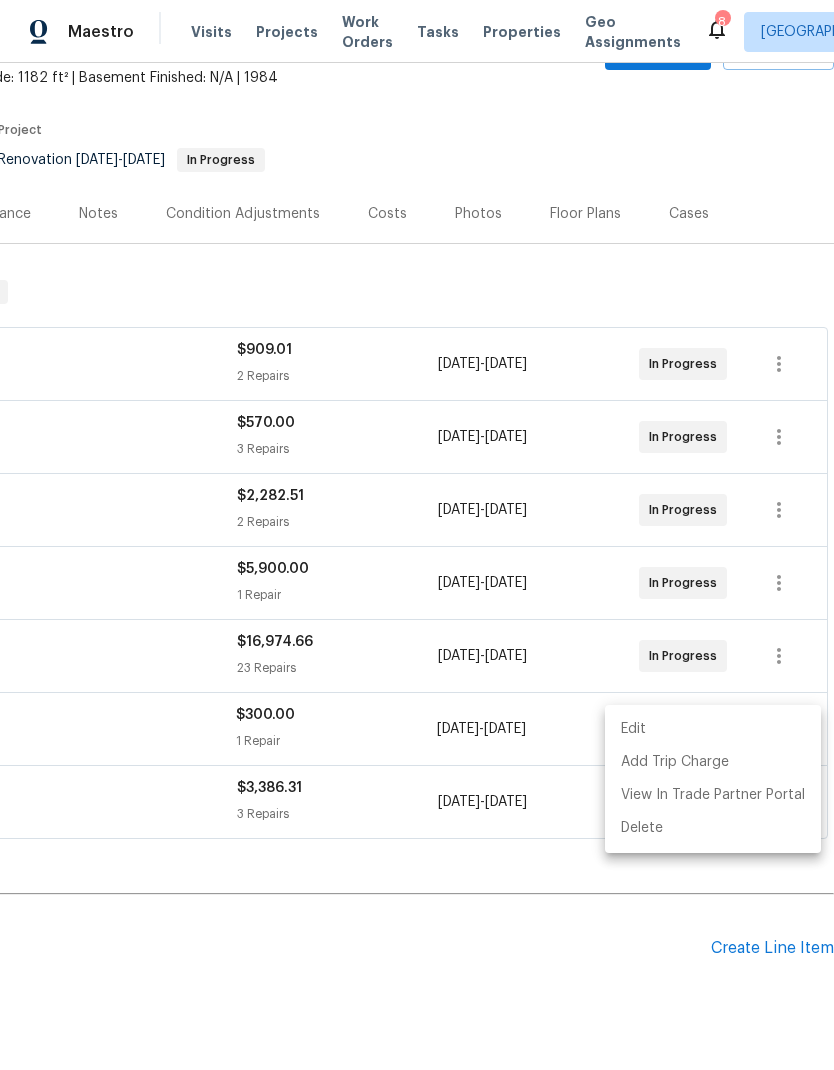 click on "Edit" at bounding box center (713, 729) 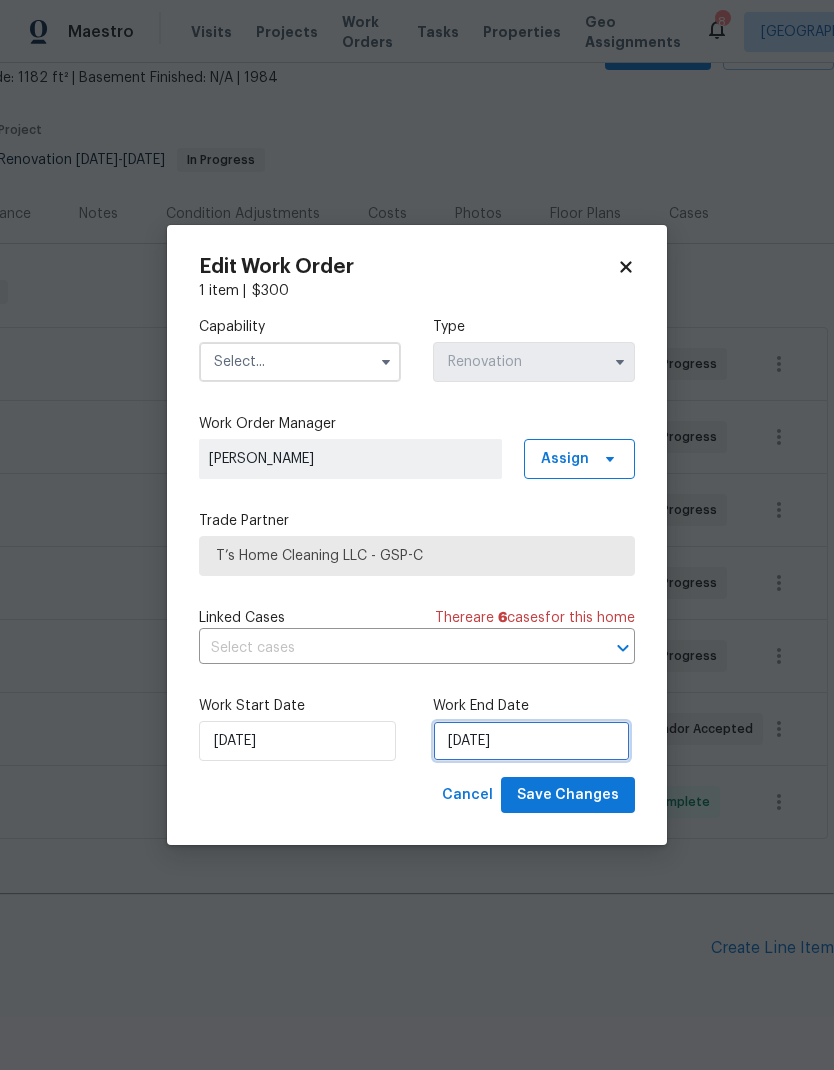 click on "[DATE]" at bounding box center (531, 741) 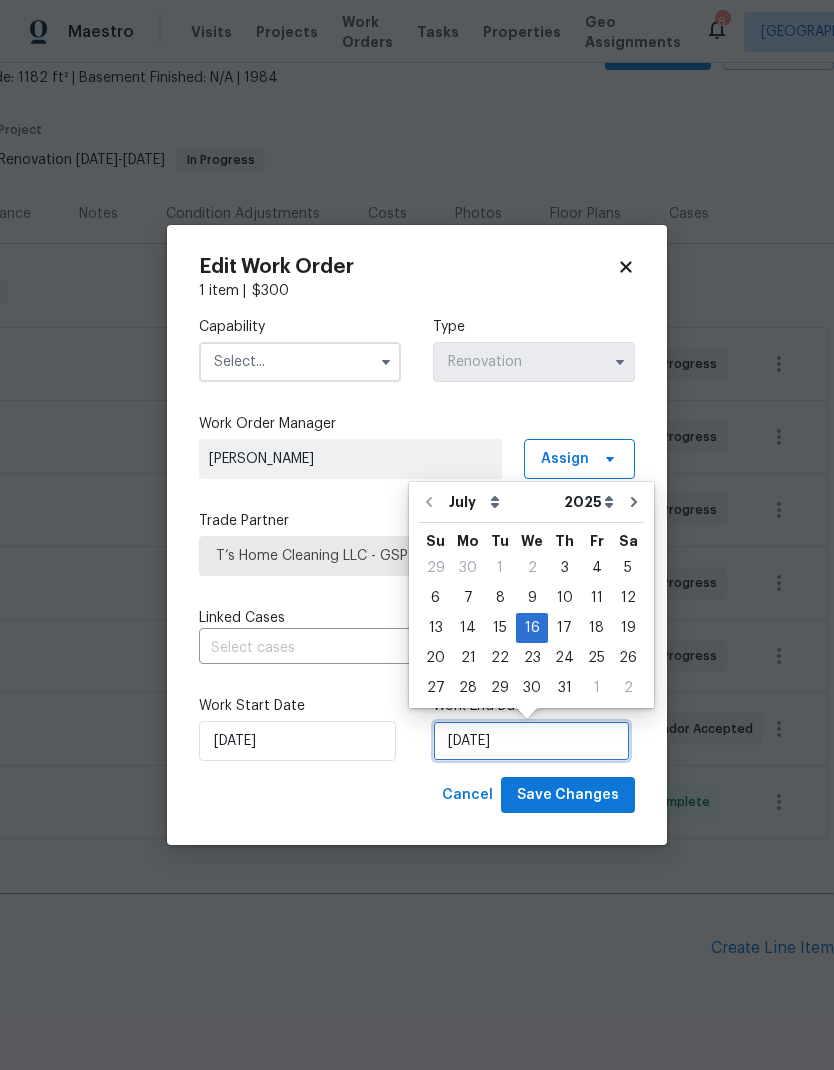 scroll, scrollTop: 15, scrollLeft: 0, axis: vertical 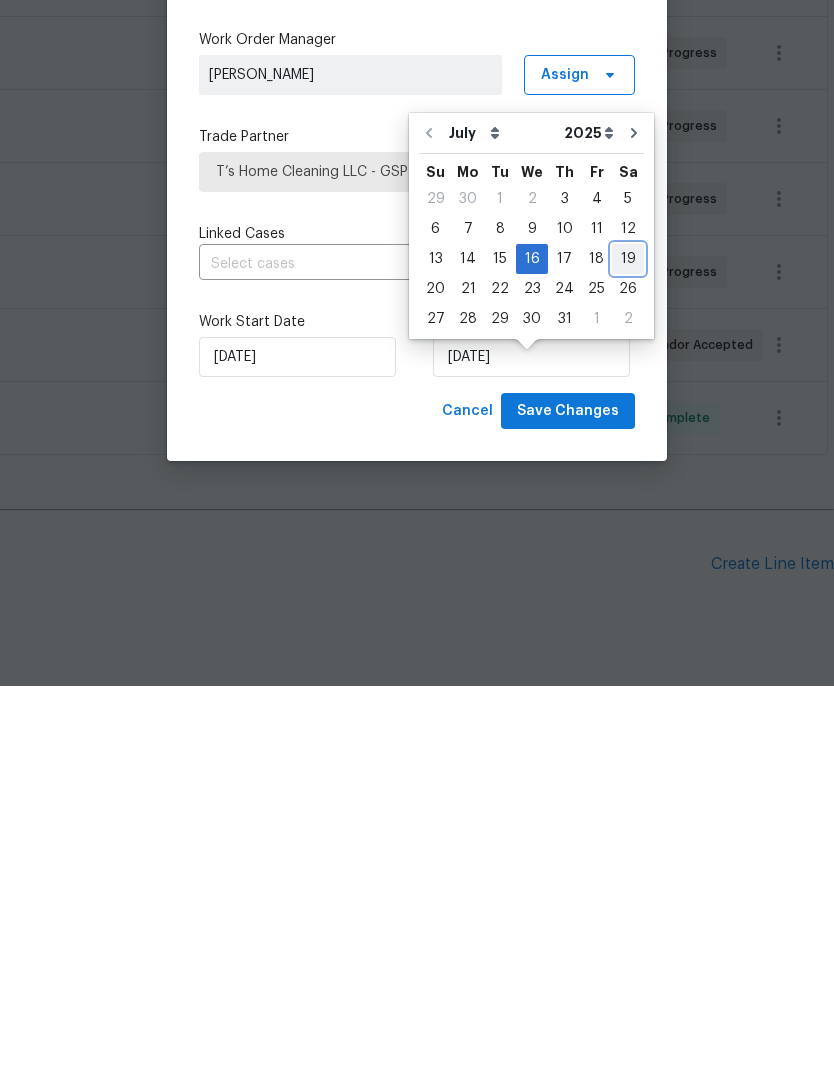 click on "19" at bounding box center [628, 643] 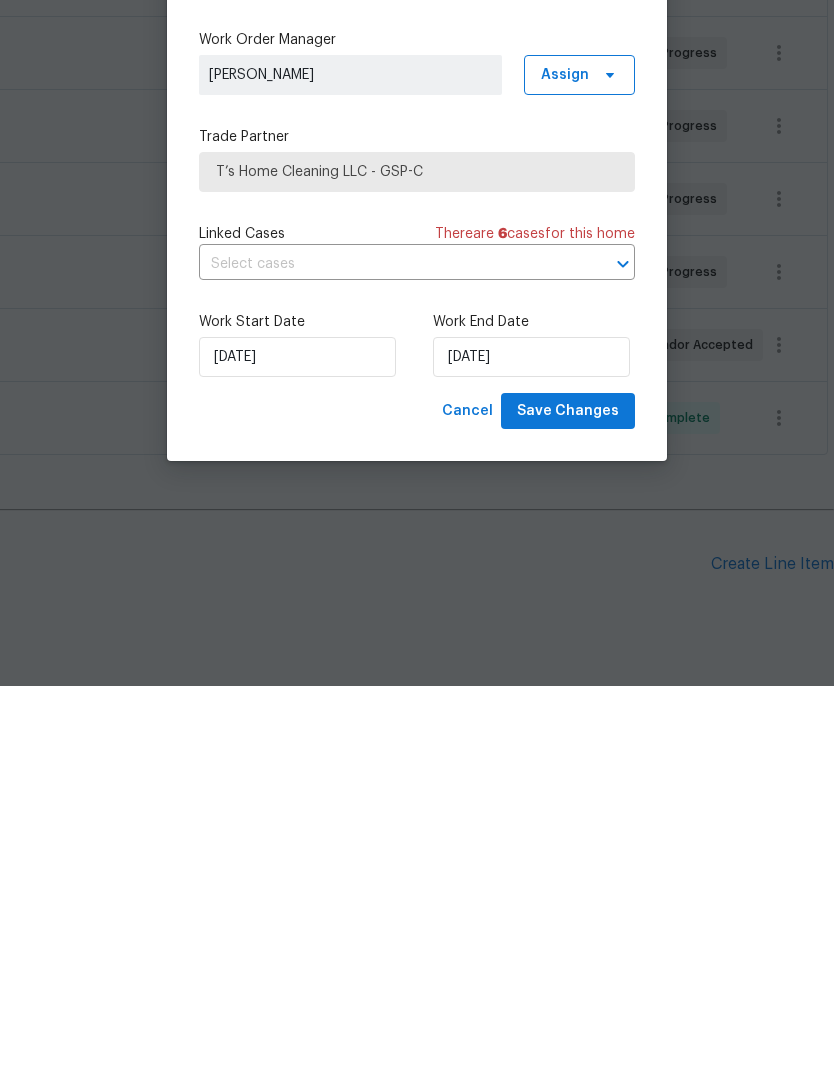 scroll, scrollTop: 80, scrollLeft: 0, axis: vertical 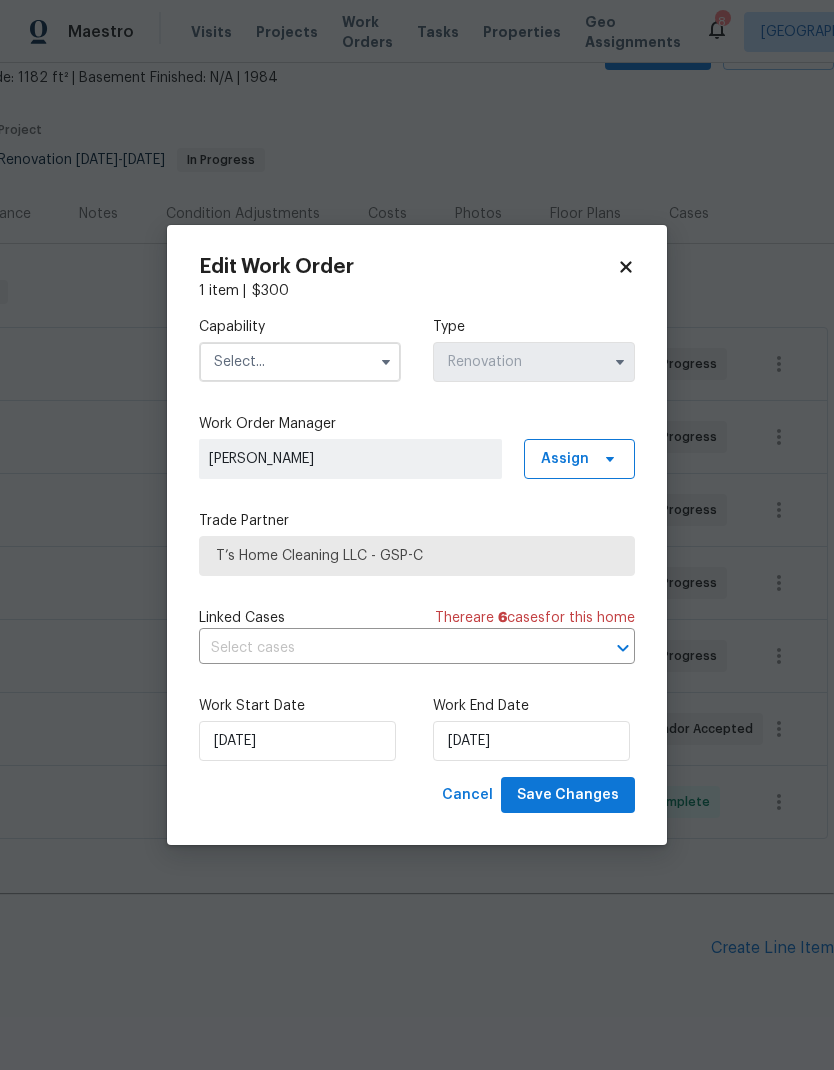click at bounding box center [300, 362] 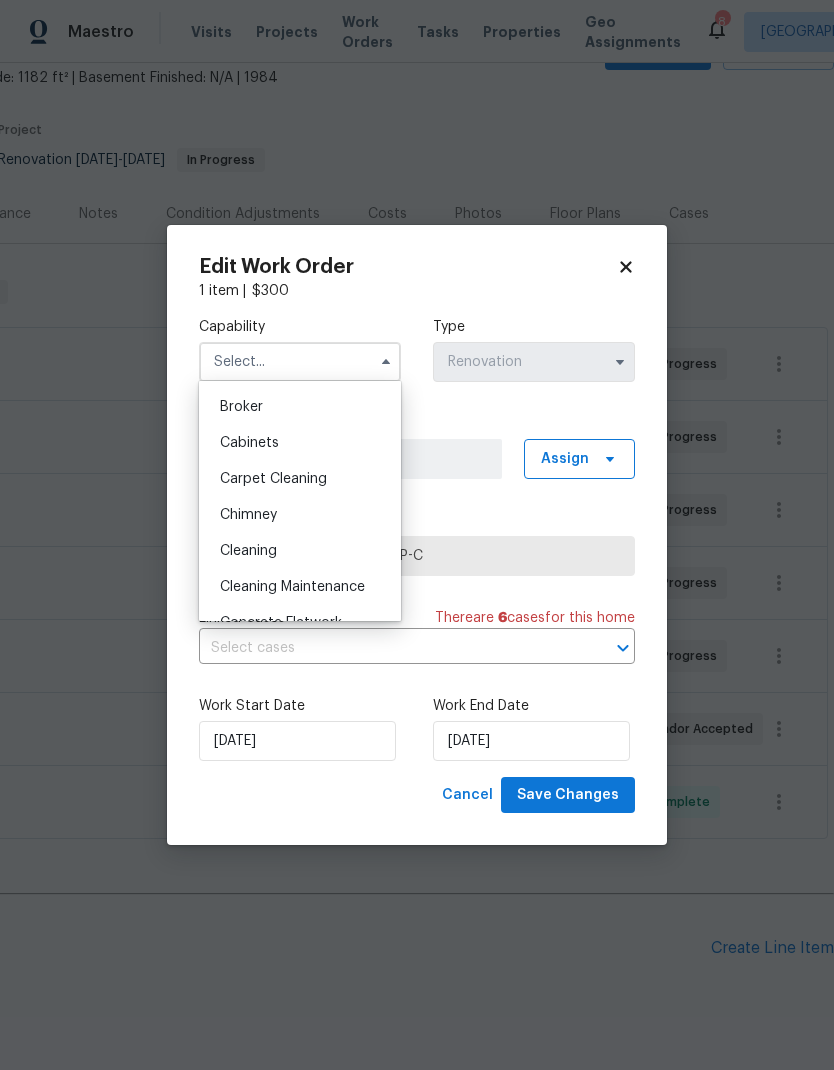 scroll, scrollTop: 157, scrollLeft: 0, axis: vertical 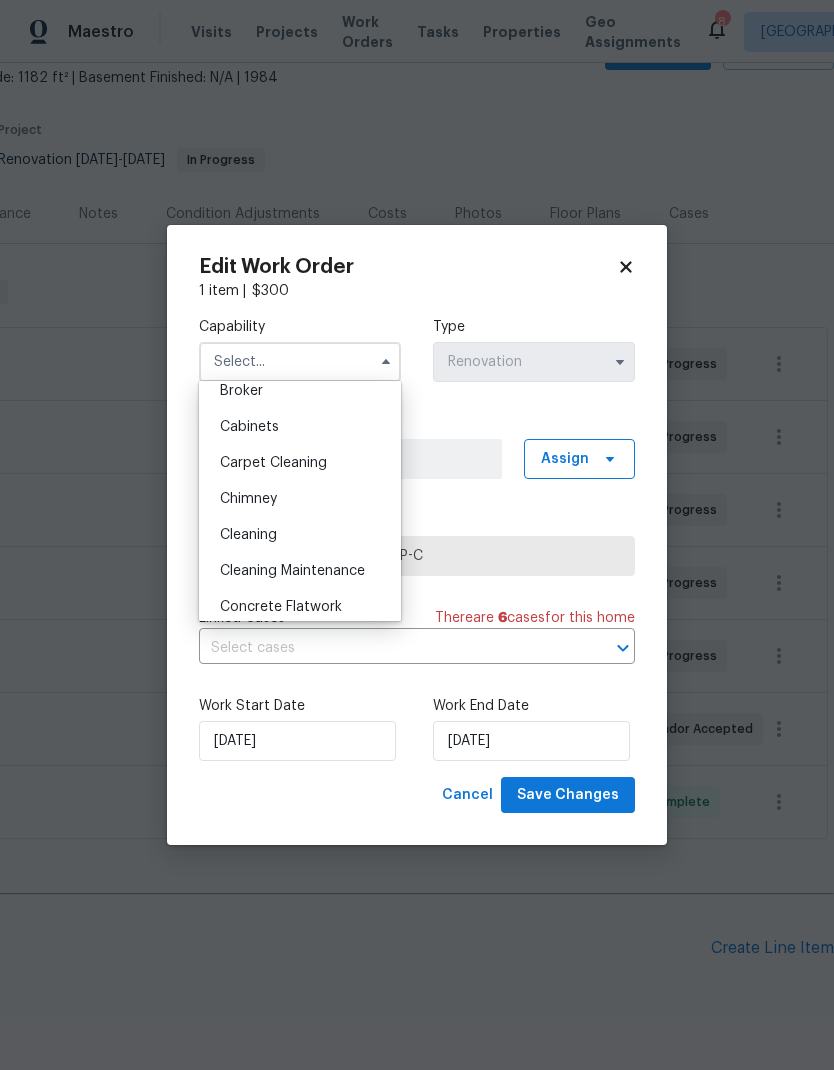 click on "Cleaning" at bounding box center [248, 535] 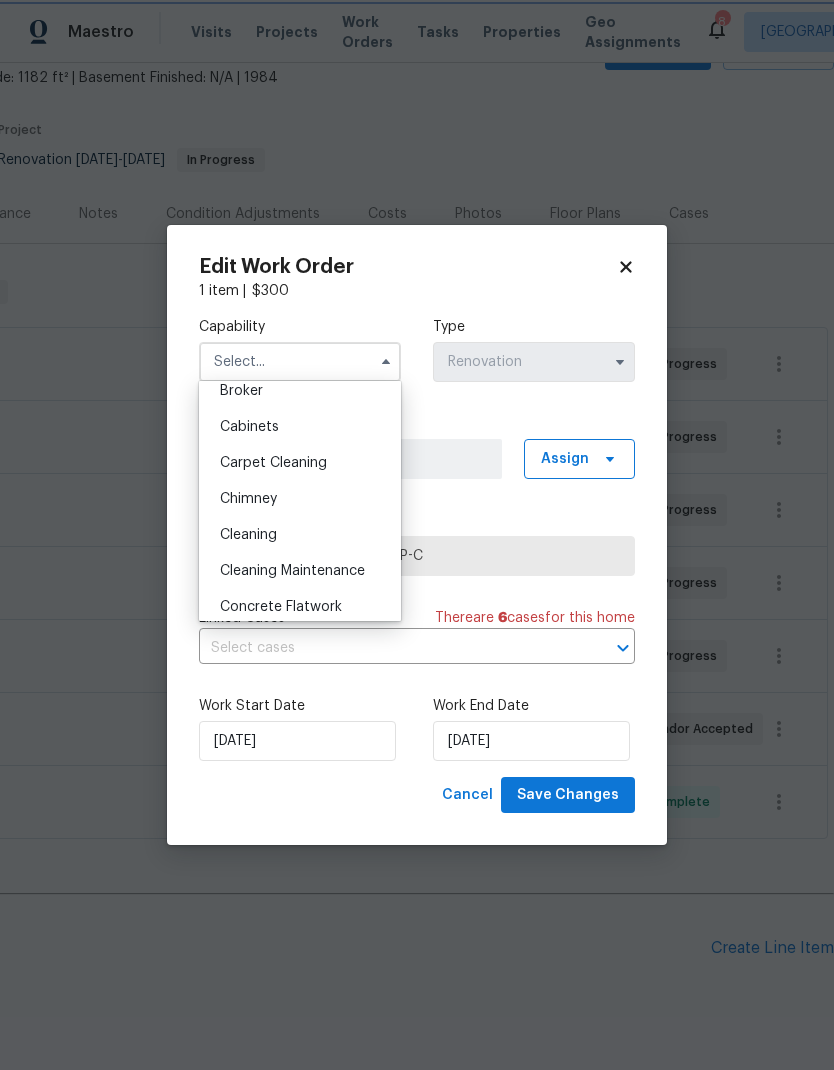 type on "Cleaning" 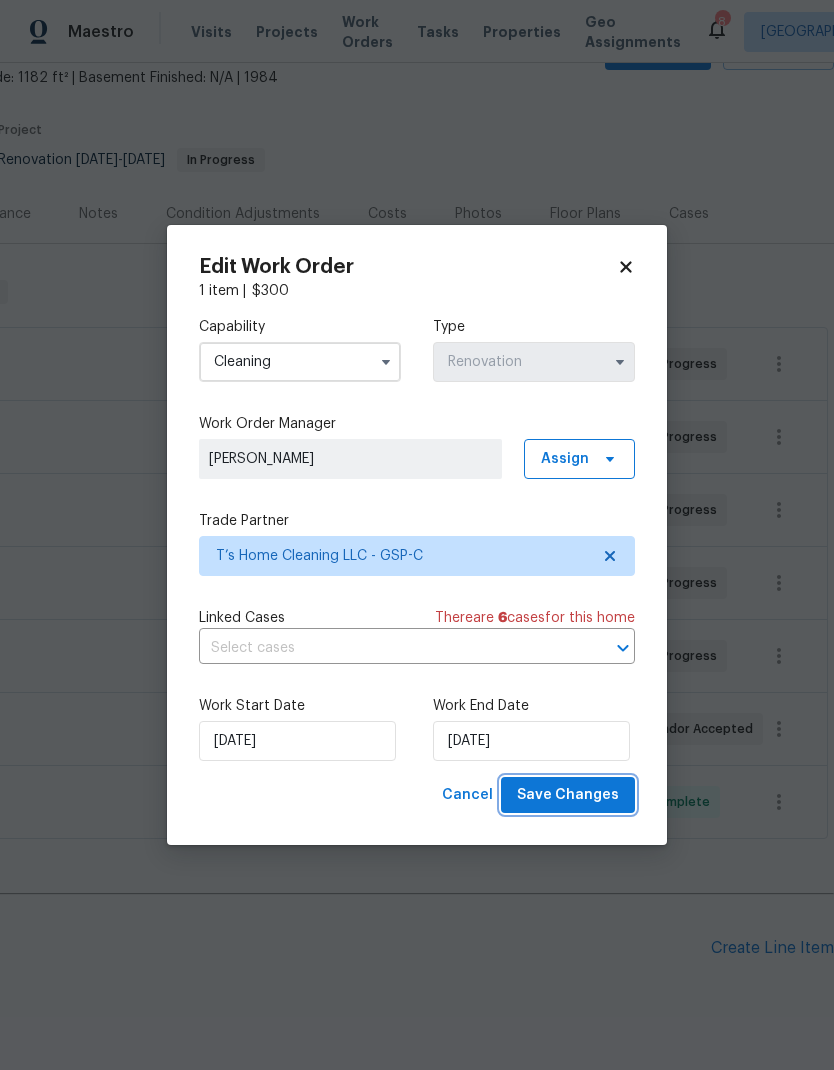 click on "Save Changes" at bounding box center (568, 795) 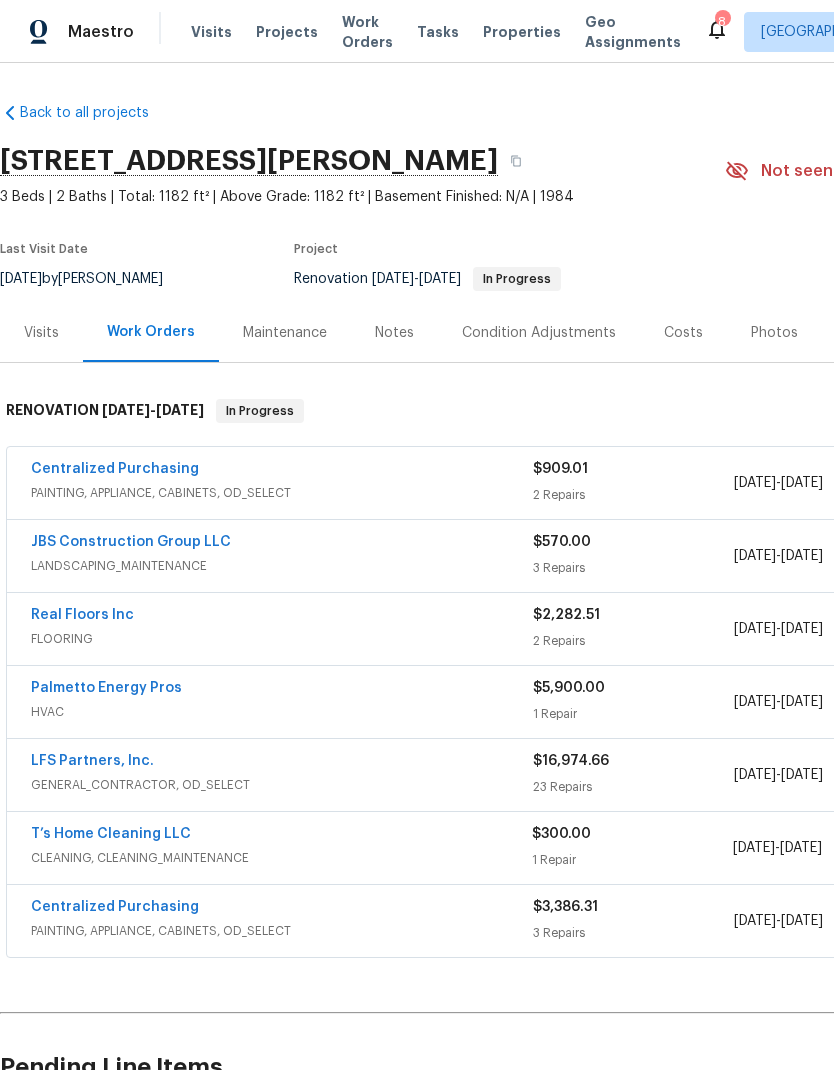 scroll, scrollTop: 0, scrollLeft: 0, axis: both 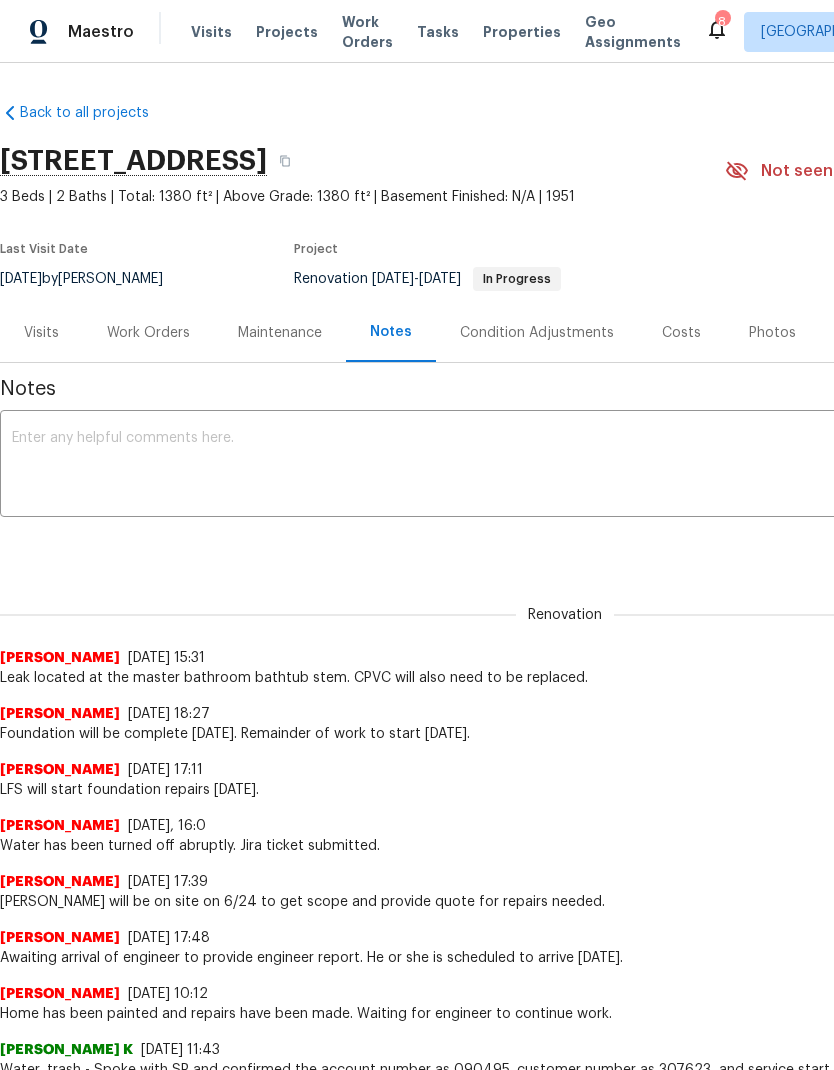 click on "x ​" at bounding box center (565, 466) 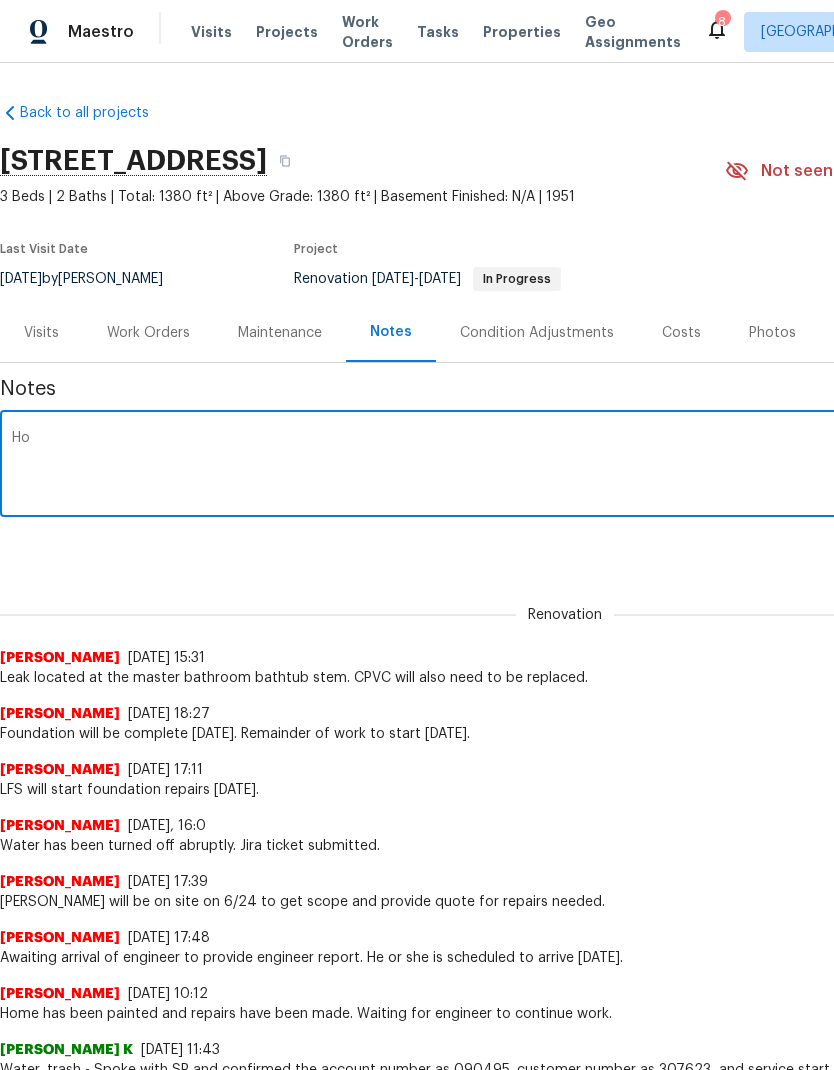 type on "H" 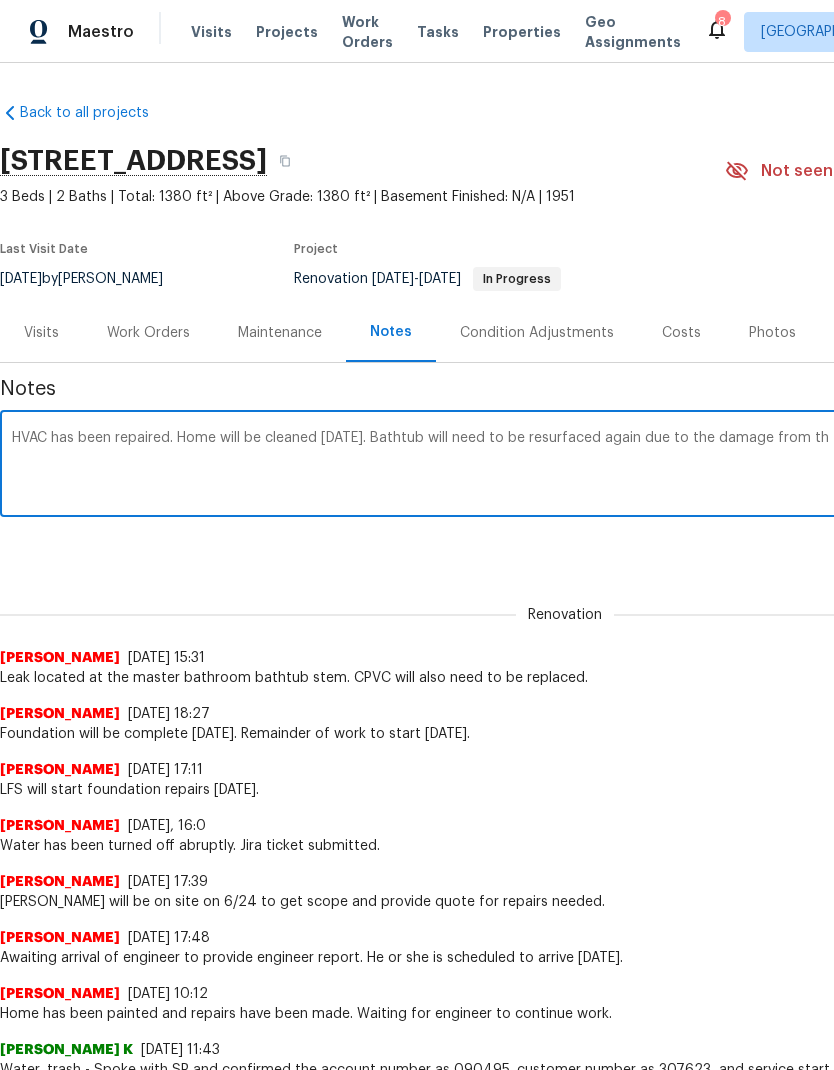 scroll, scrollTop: 0, scrollLeft: 296, axis: horizontal 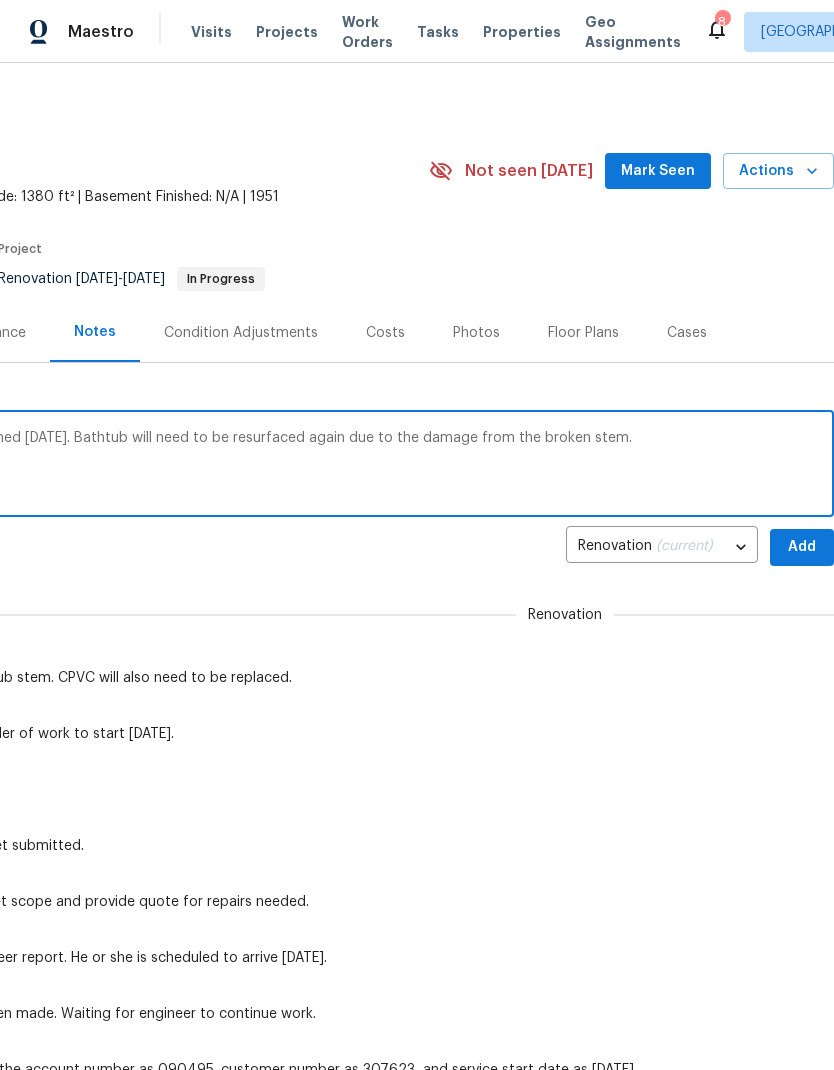 type on "HVAC has been repaired. Home will be cleaned [DATE]. Bathtub will need to be resurfaced again due to the damage from the broken stem." 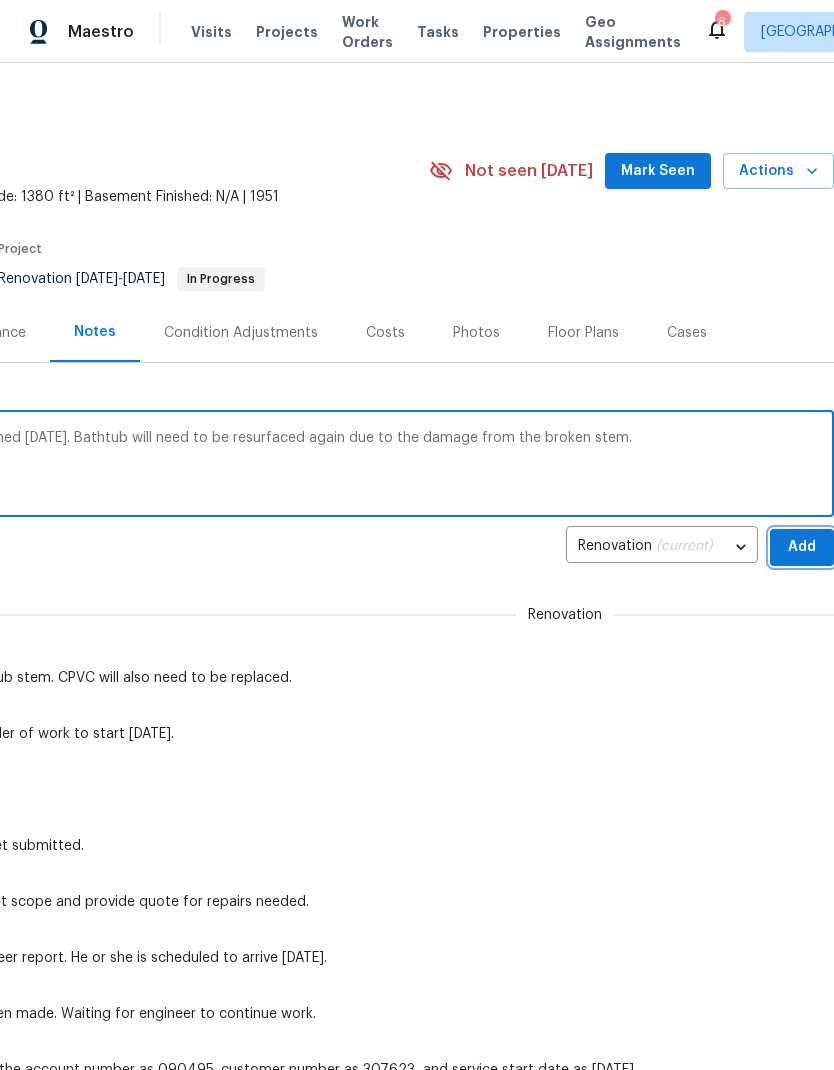 click on "Add" at bounding box center (802, 547) 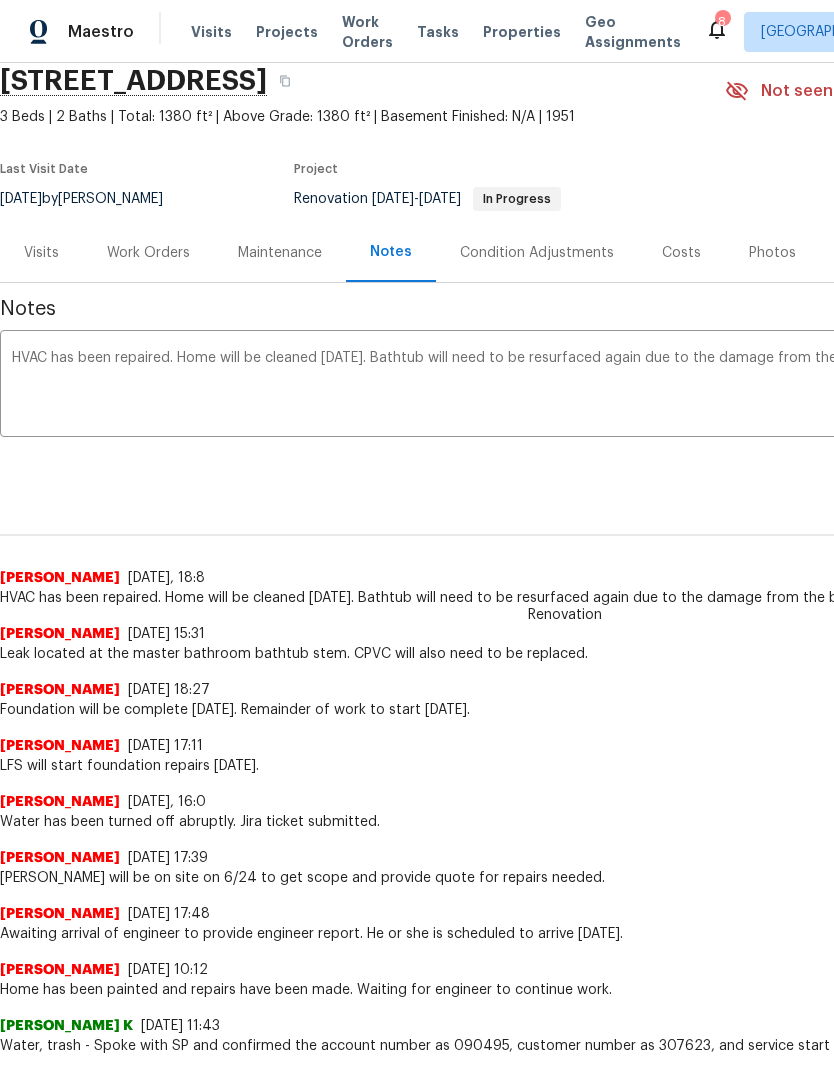 scroll, scrollTop: 80, scrollLeft: 0, axis: vertical 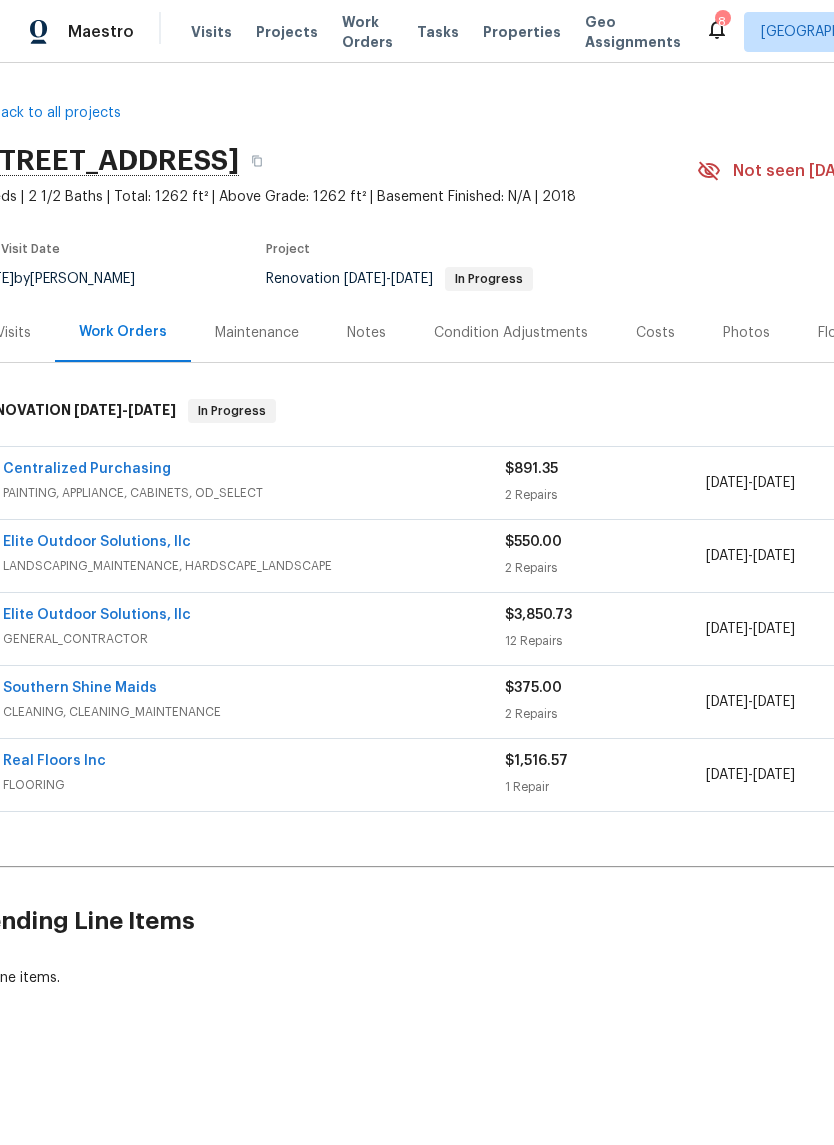 click on "Elite Outdoor Solutions, llc" at bounding box center [97, 615] 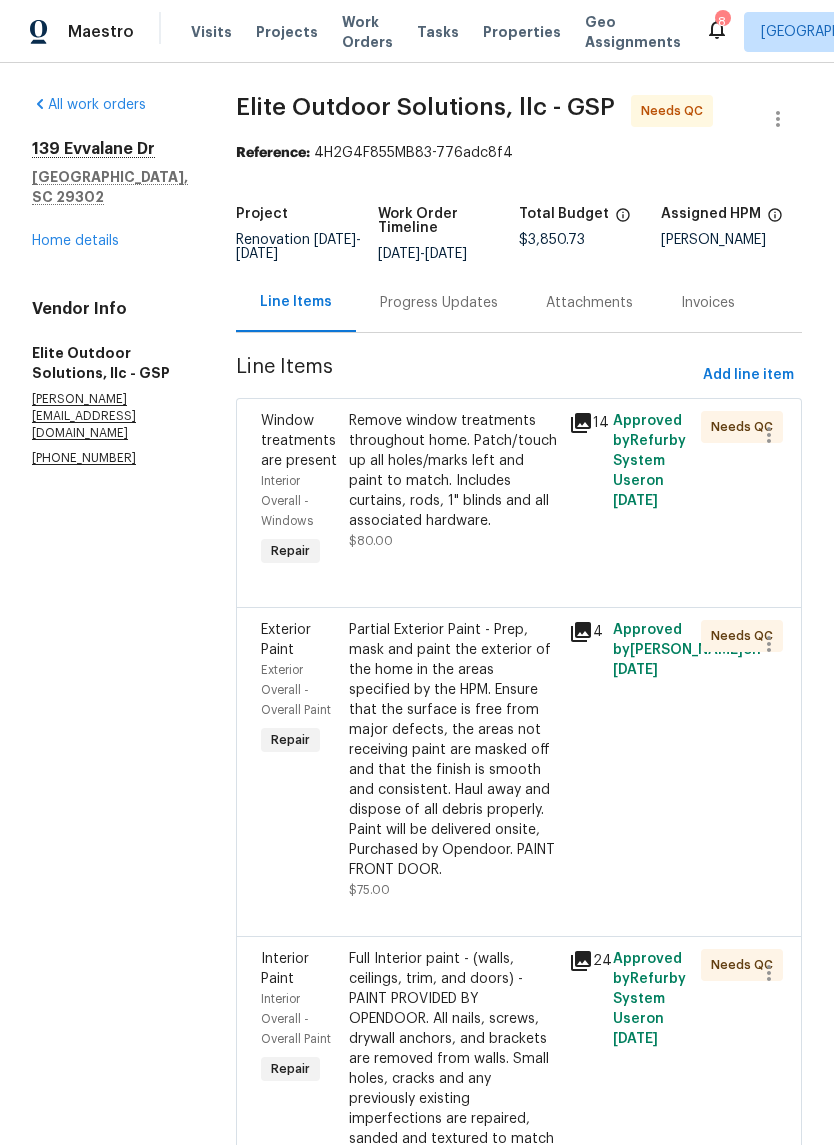 click on "Home details" at bounding box center [75, 241] 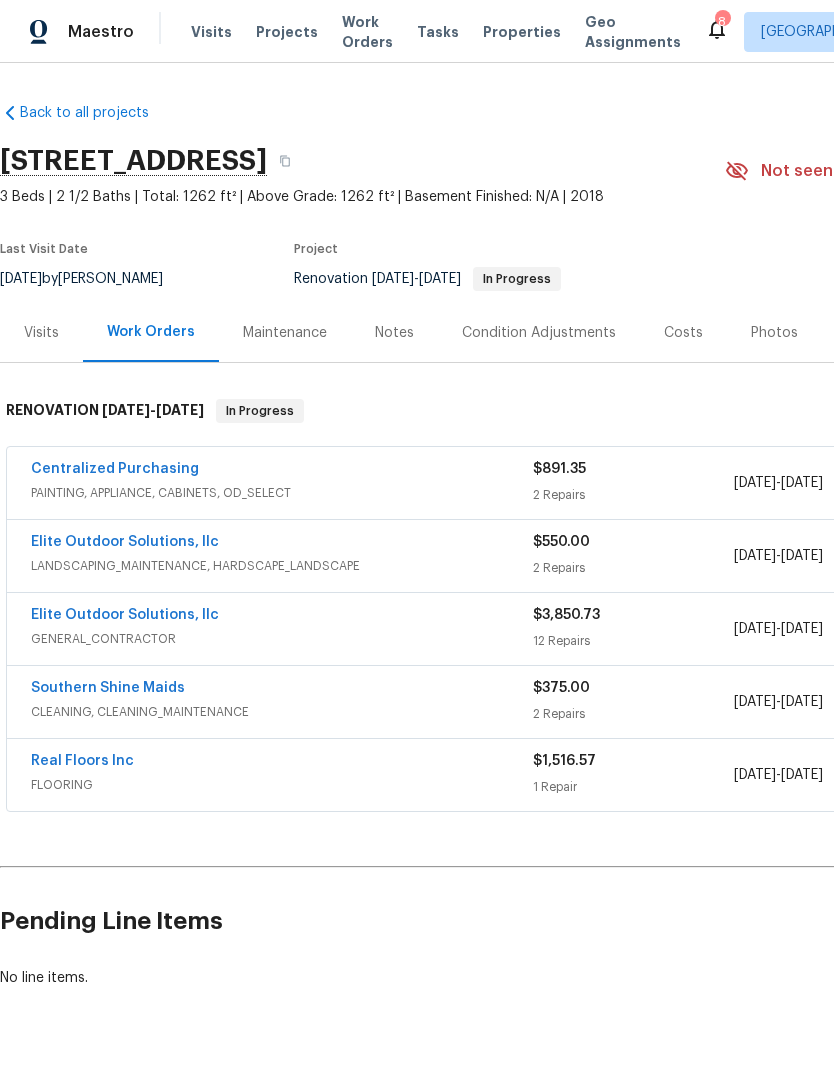 scroll, scrollTop: 0, scrollLeft: 0, axis: both 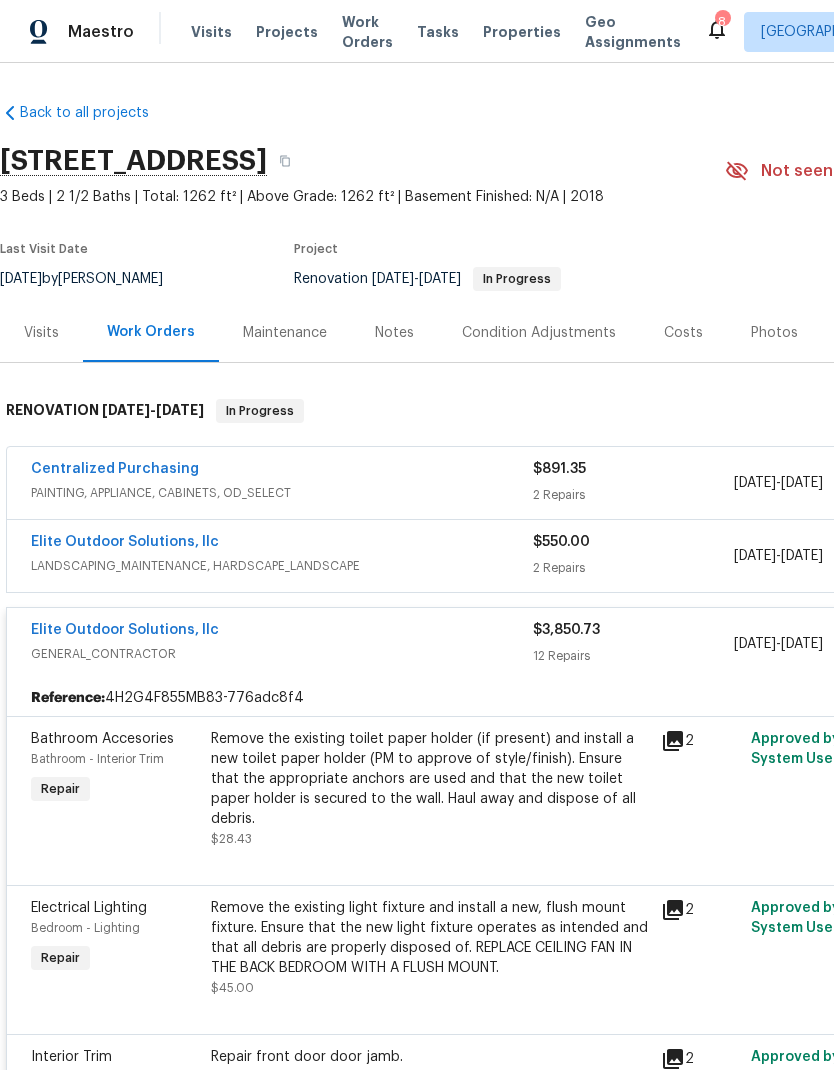 click on "PAINTING, APPLIANCE, CABINETS, OD_SELECT" at bounding box center [282, 493] 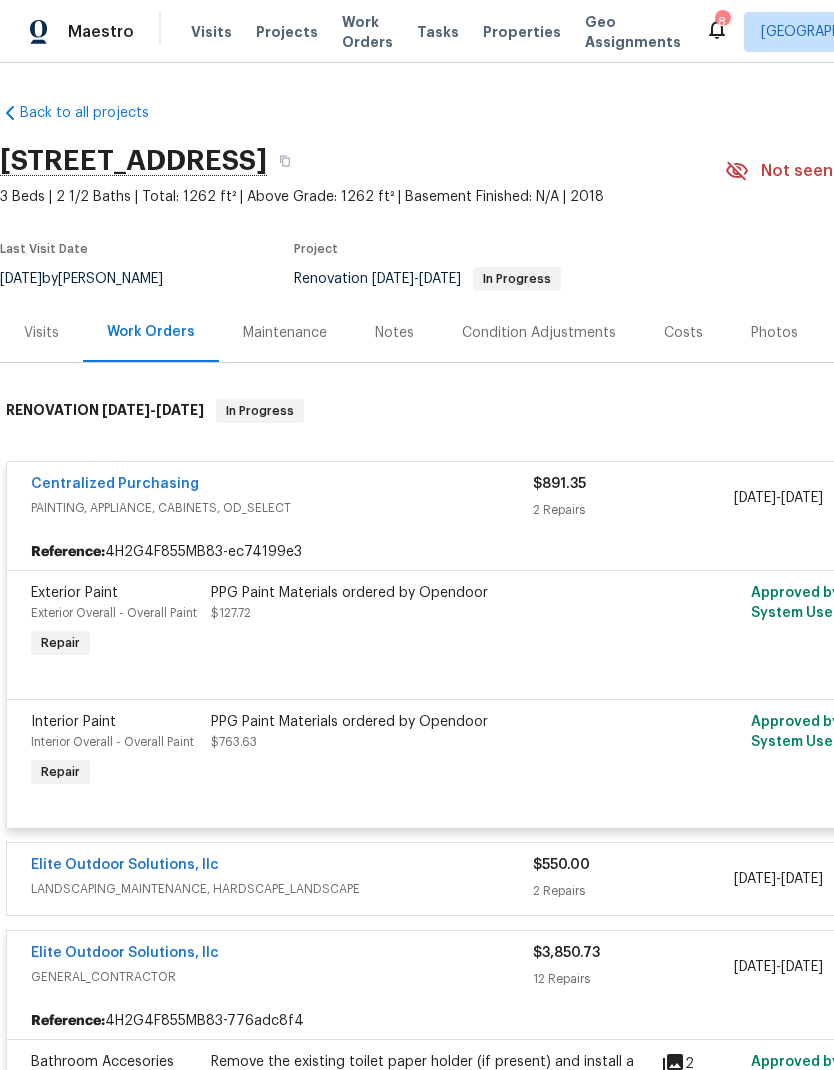 click on "Centralized Purchasing" at bounding box center [115, 484] 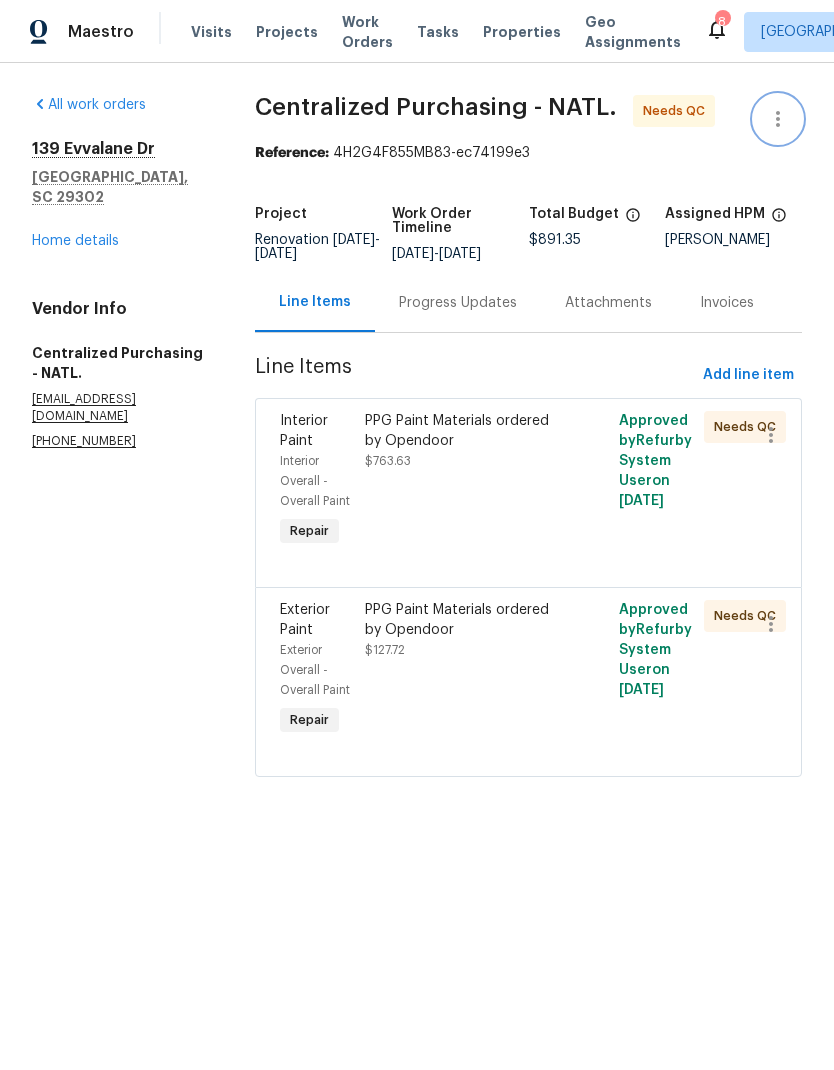 click 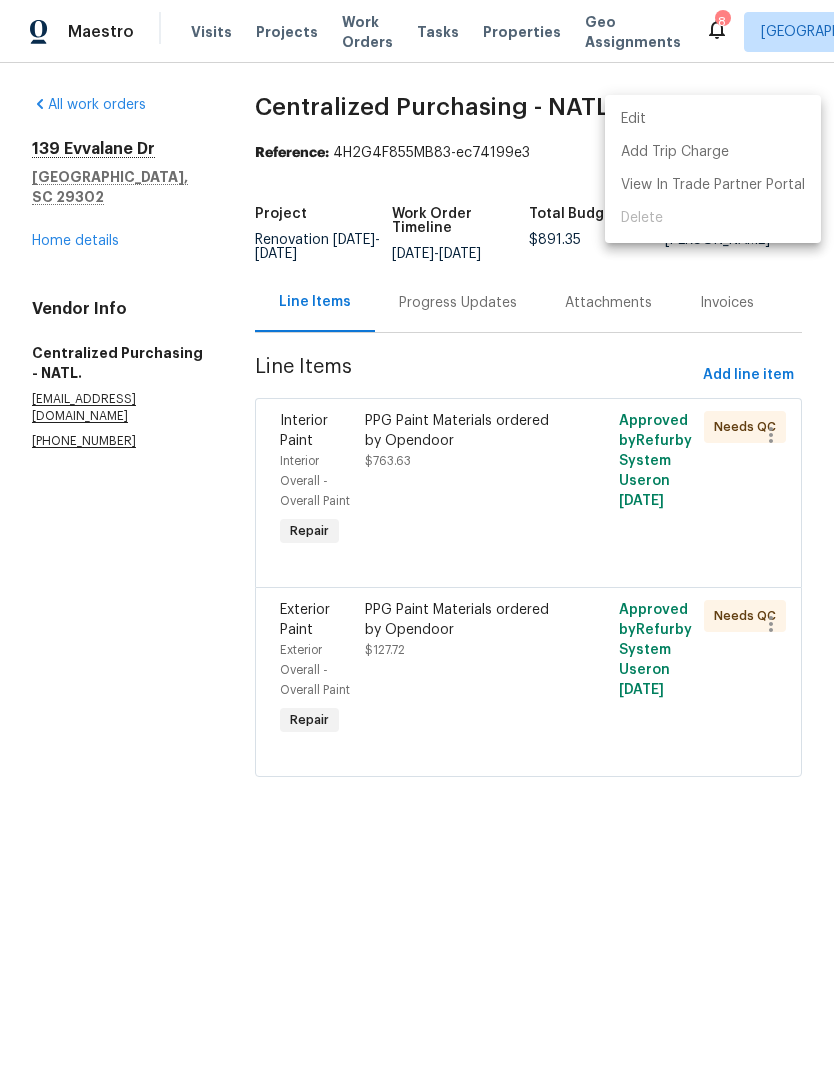 click on "Edit" at bounding box center [713, 119] 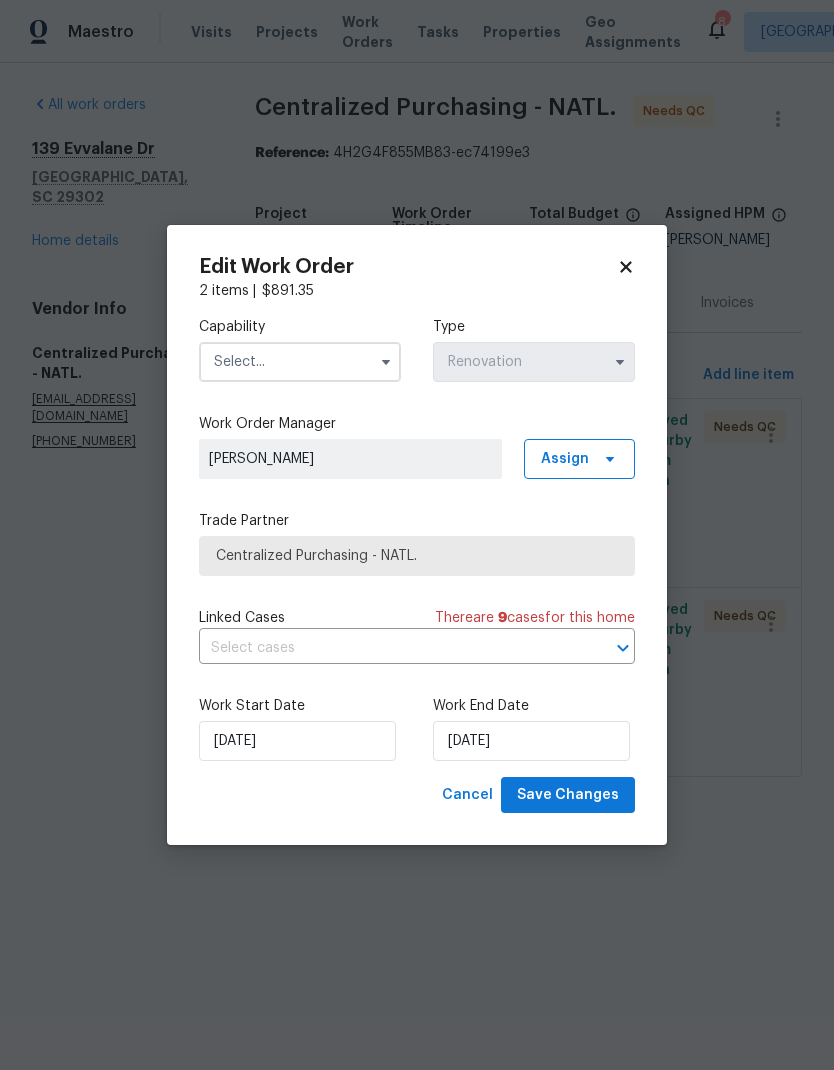 click at bounding box center [300, 362] 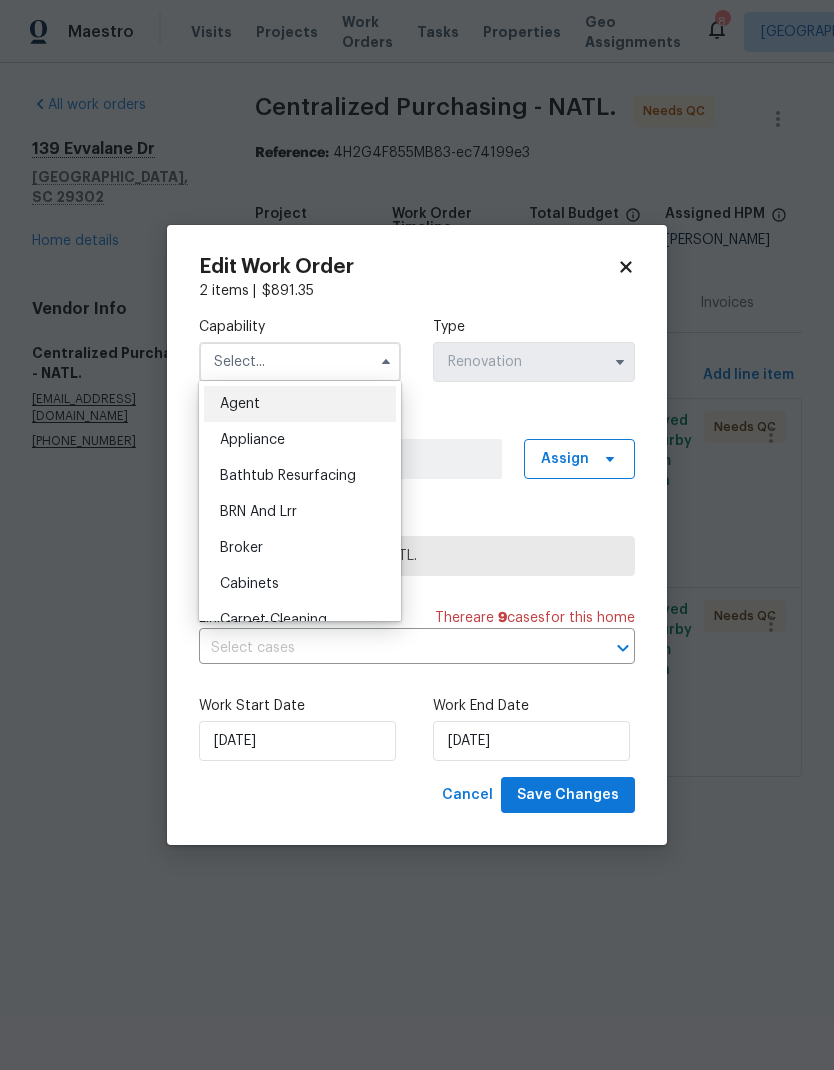 click on "Centralized Purchasing - NATL." at bounding box center [417, 556] 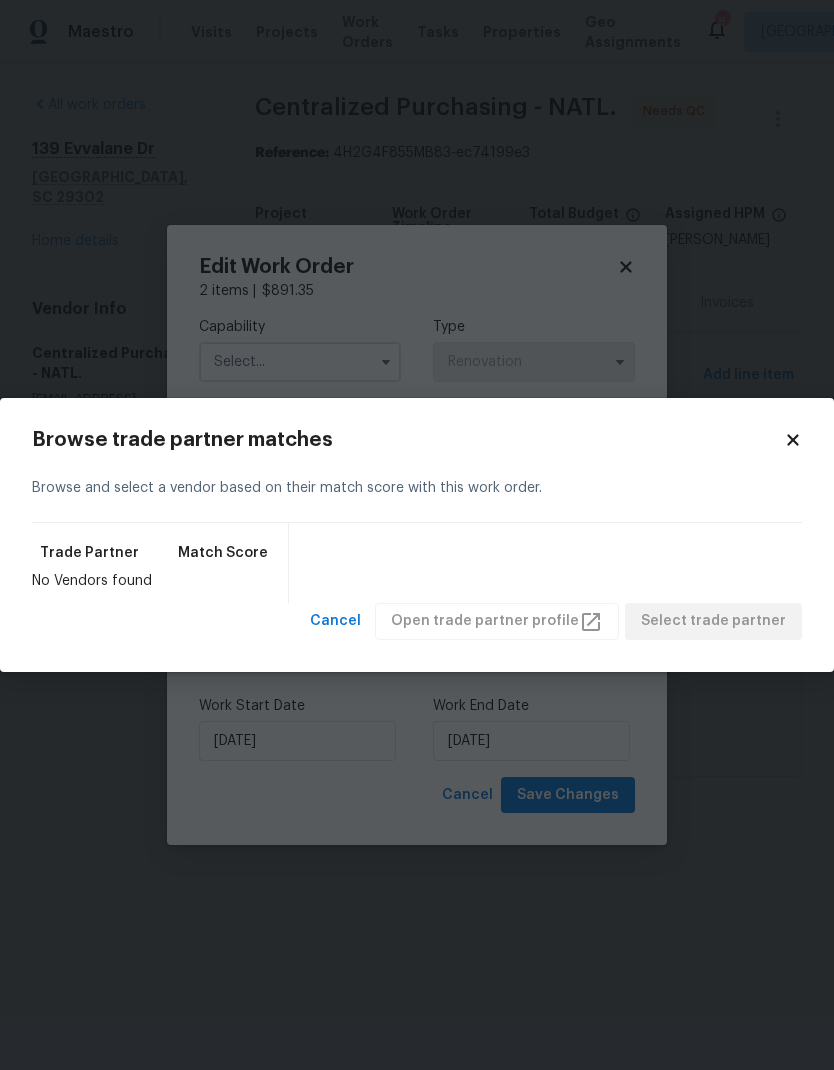 click on "Maestro Visits Projects Work Orders Tasks Properties Geo Assignments 8 Greenville, SC William Bynum All work orders 139 Evvalane Dr Spartanburg, SC 29302 Home details Vendor Info Centralized Purchasing - NATL. ppgdummyvendor@opendoor.com (888) 352-7075 Centralized Purchasing - NATL. Needs QC Reference:   4H2G4F855MB83-ec74199e3 Project Renovation   7/8/2025  -  7/18/2025 Work Order Timeline 7/8/2025  -  7/18/2025 Total Budget $891.35 Assigned HPM William Bynum Line Items Progress Updates Attachments Invoices Line Items Add line item Interior Paint Interior Overall - Overall Paint Repair PPG Paint Materials ordered by Opendoor $763.63 Approved by  Refurby System User  on   7/8/2025 Needs QC Exterior Paint Exterior Overall - Overall Paint Repair PPG Paint Materials ordered by Opendoor $127.72 Approved by  Refurby System User  on   7/8/2025 Needs QC
Edit Work Order 2 items | $ 891.35 Capability   Type   Renovation Work Order Manager   William Bynum Assign Trade Partner   Centralized Purchasing - NATL. are" at bounding box center [417, 416] 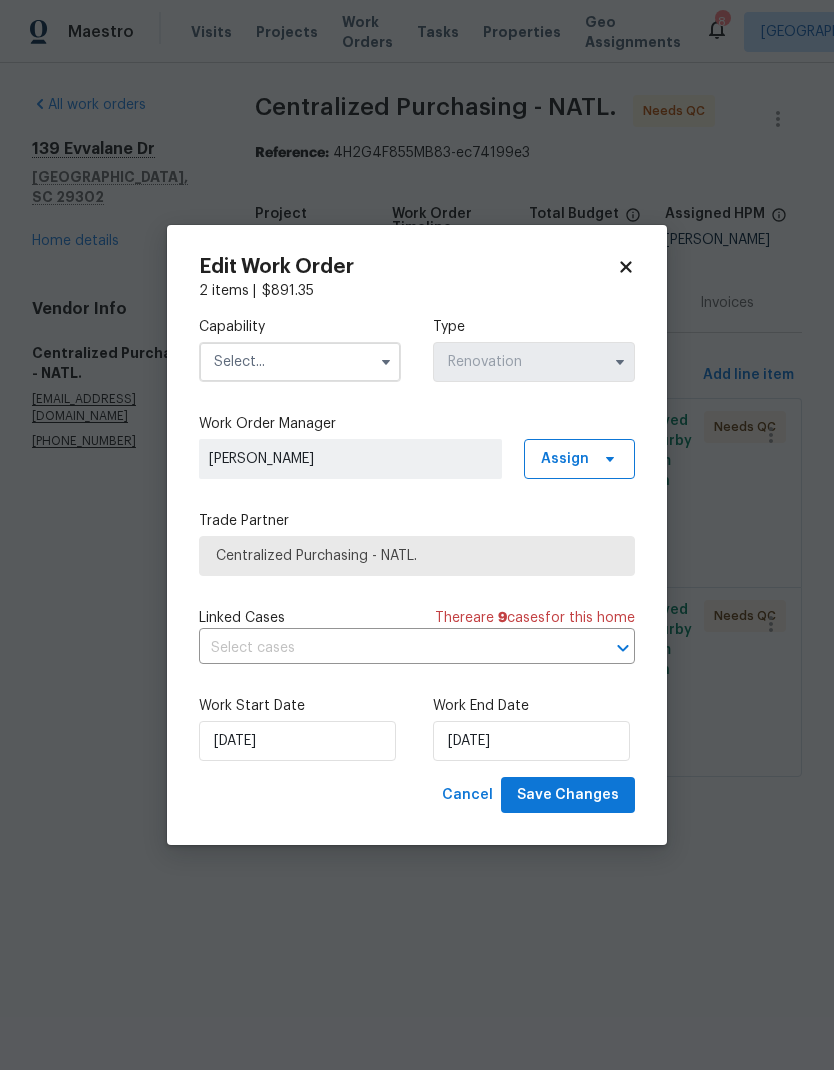 click at bounding box center (300, 362) 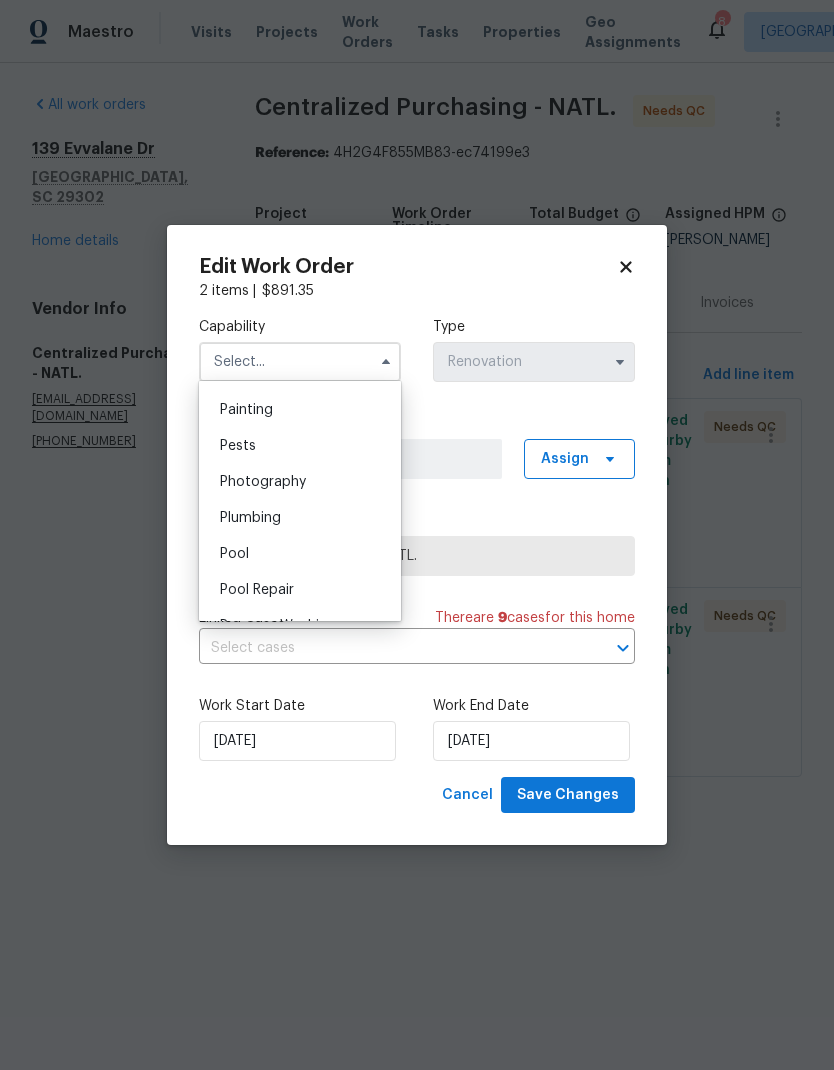 scroll, scrollTop: 1666, scrollLeft: 0, axis: vertical 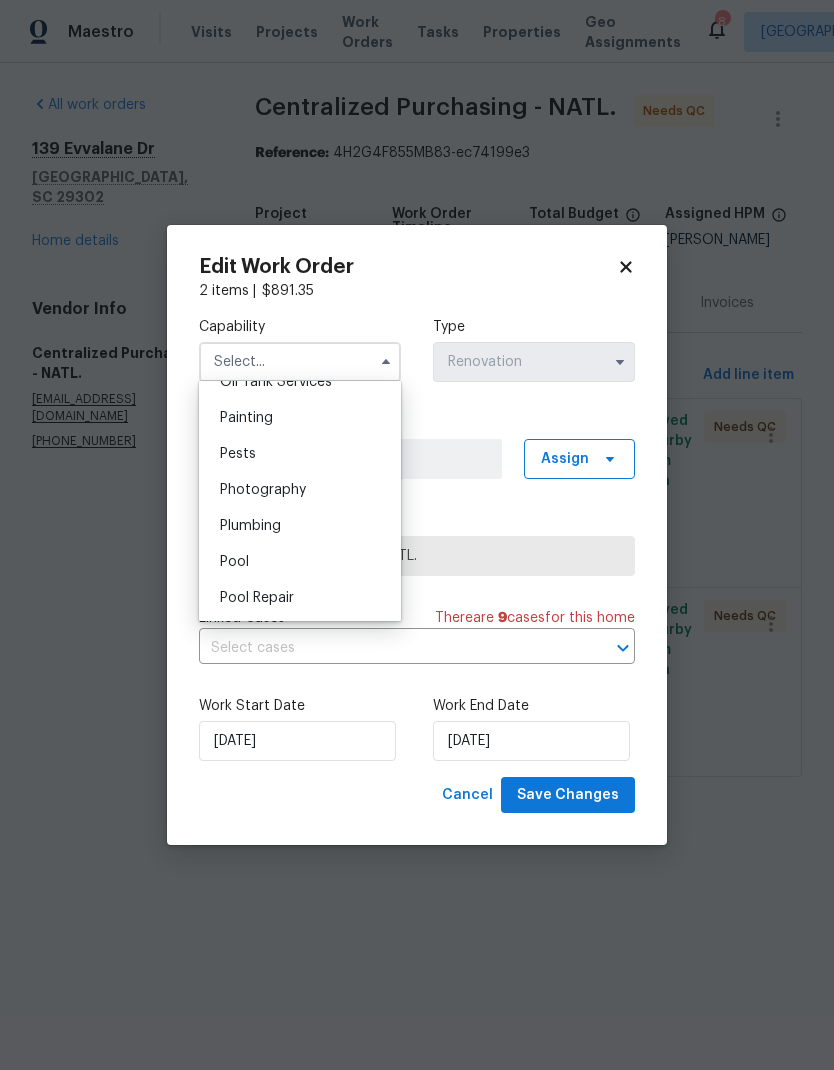 click on "Painting" at bounding box center (246, 418) 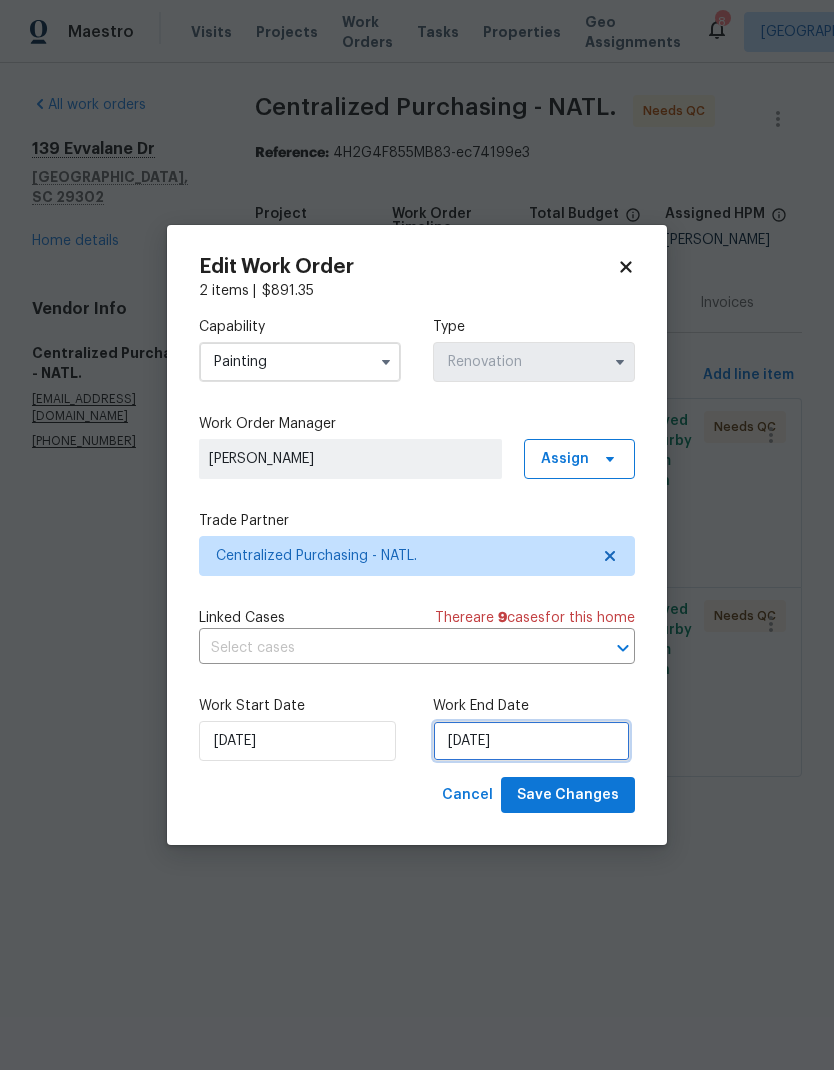 click on "7/18/2025" at bounding box center (531, 741) 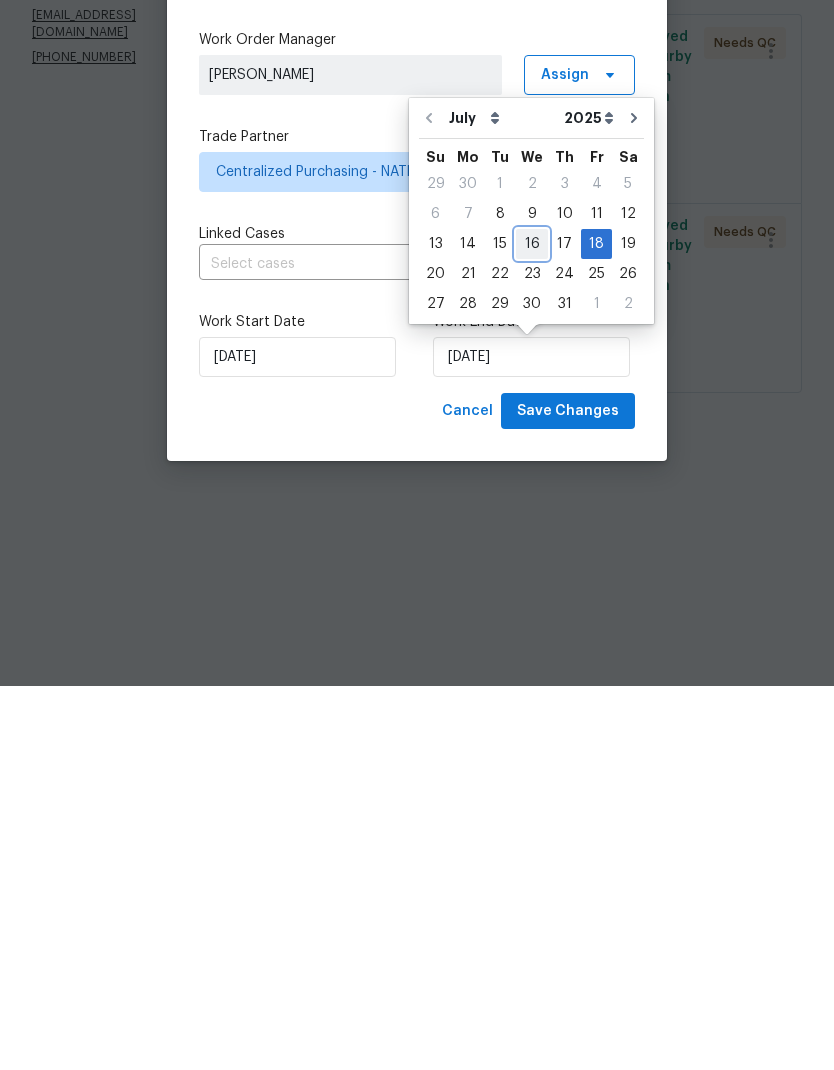 click on "16" at bounding box center [532, 628] 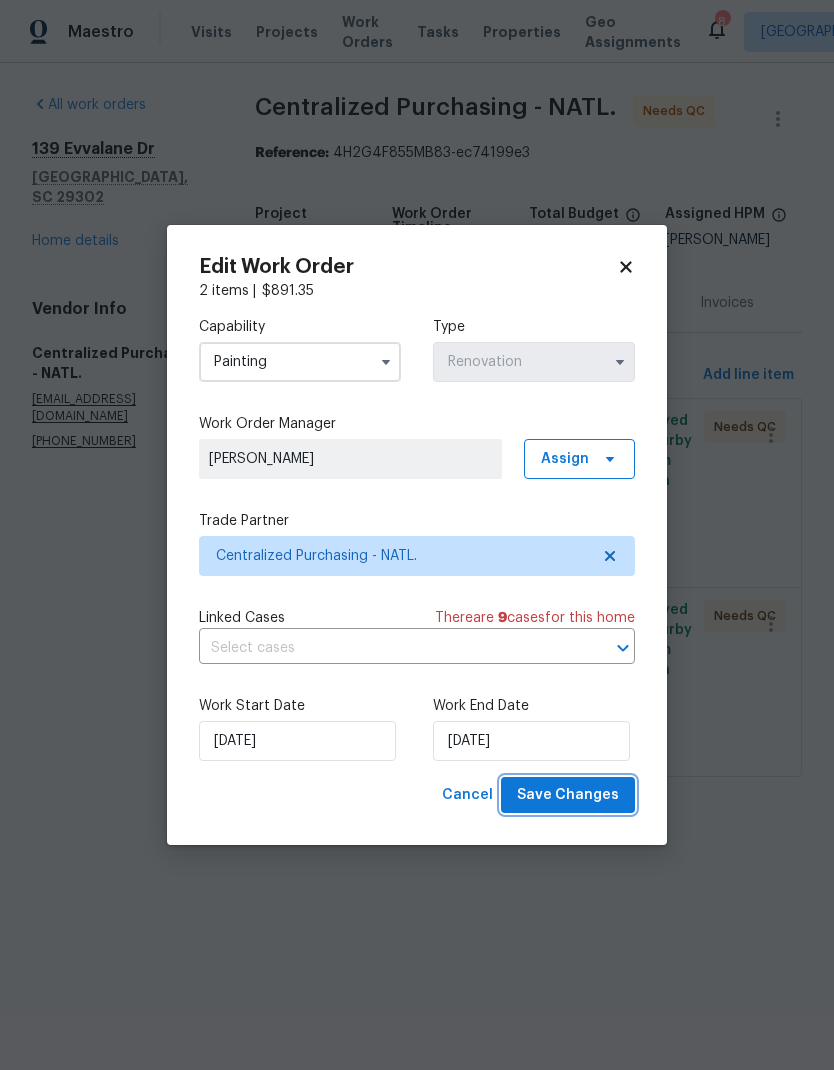 click on "Save Changes" at bounding box center (568, 795) 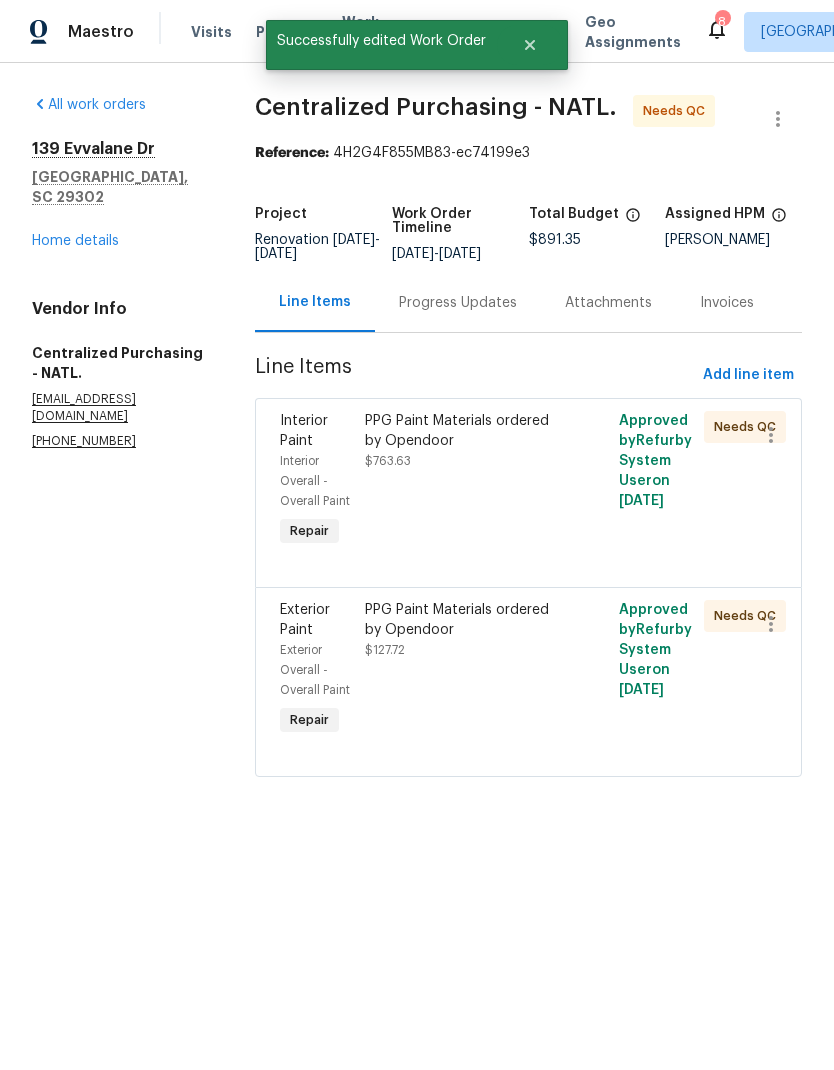 click on "Home details" at bounding box center (75, 241) 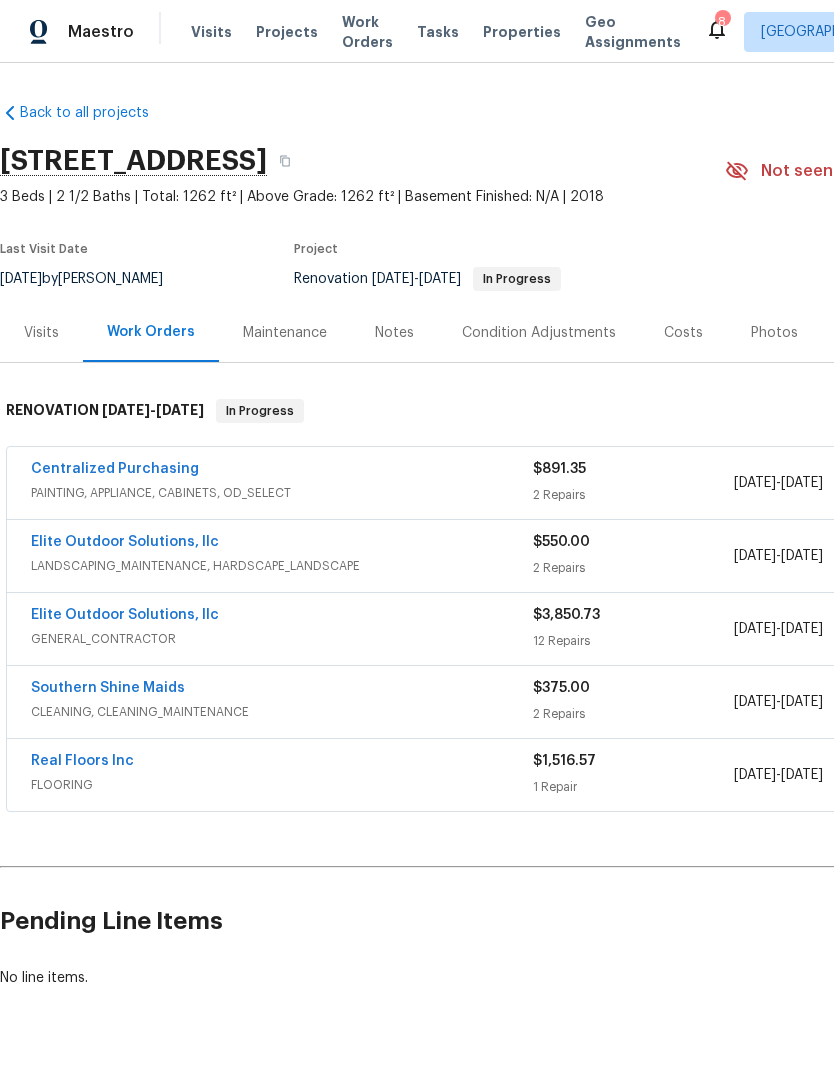 click on "Photos" at bounding box center [774, 333] 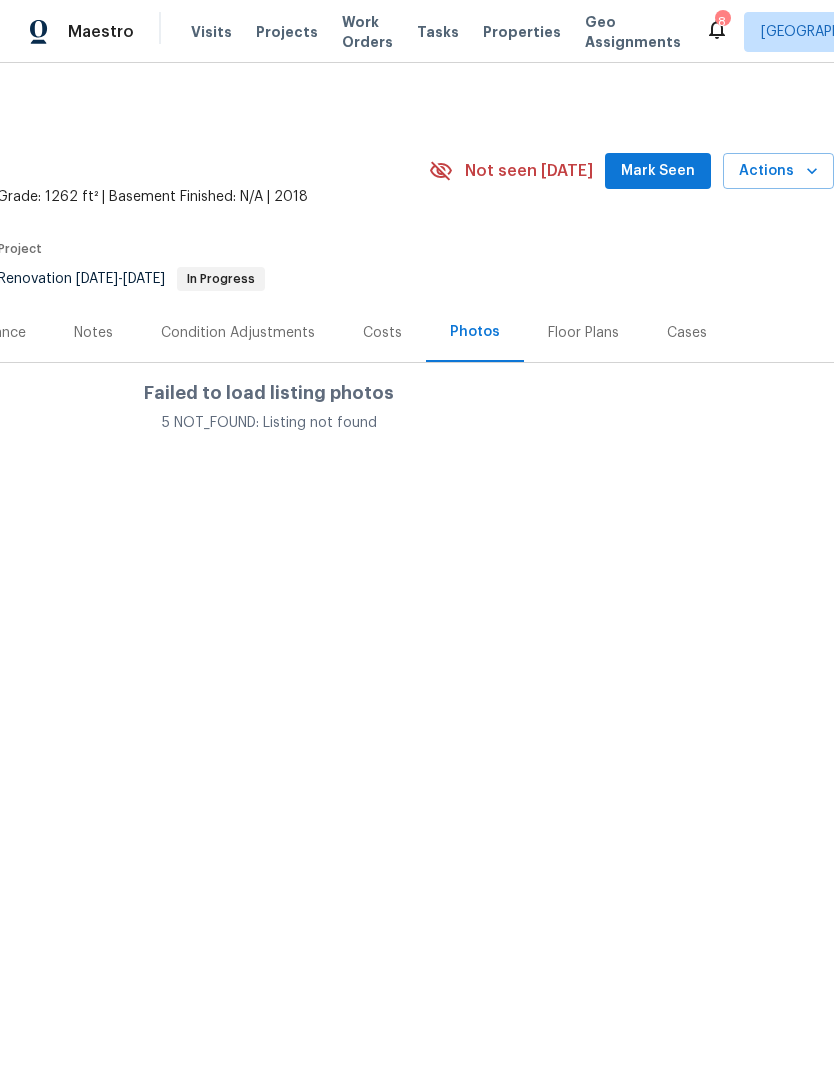 scroll, scrollTop: 0, scrollLeft: 296, axis: horizontal 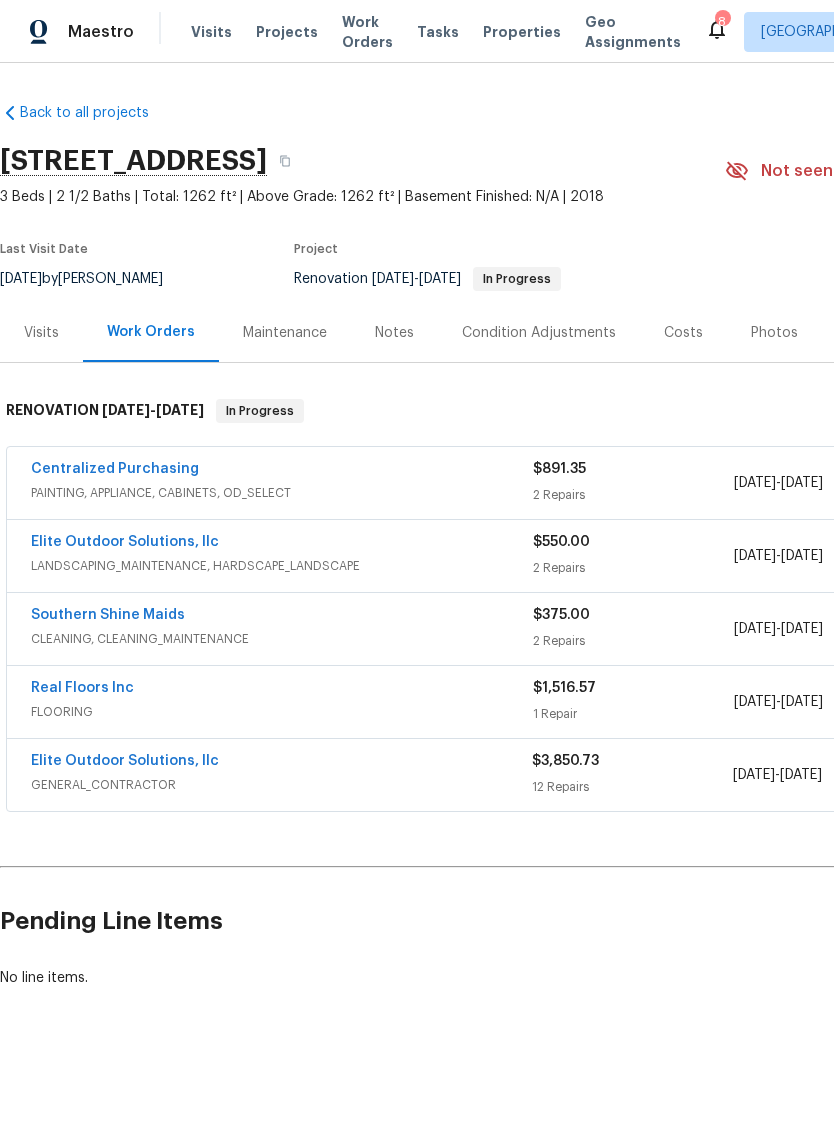 click on "Photos" at bounding box center [774, 333] 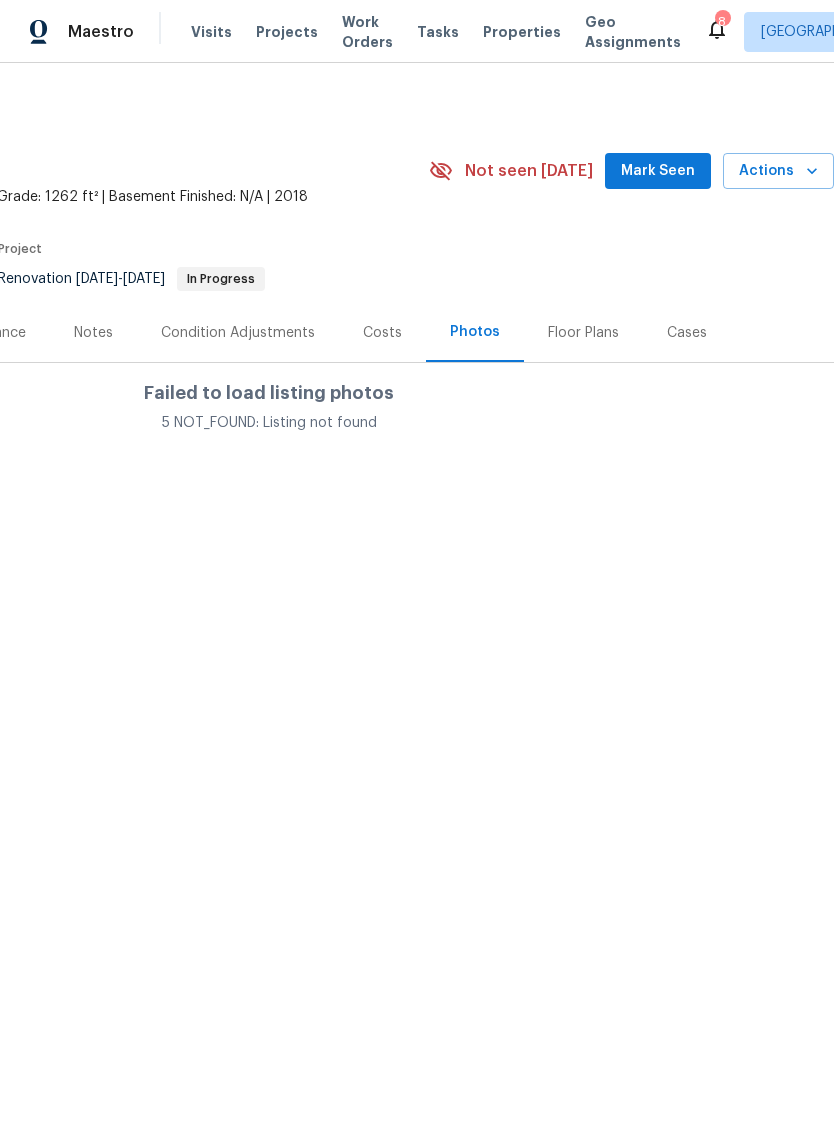 scroll, scrollTop: 0, scrollLeft: 296, axis: horizontal 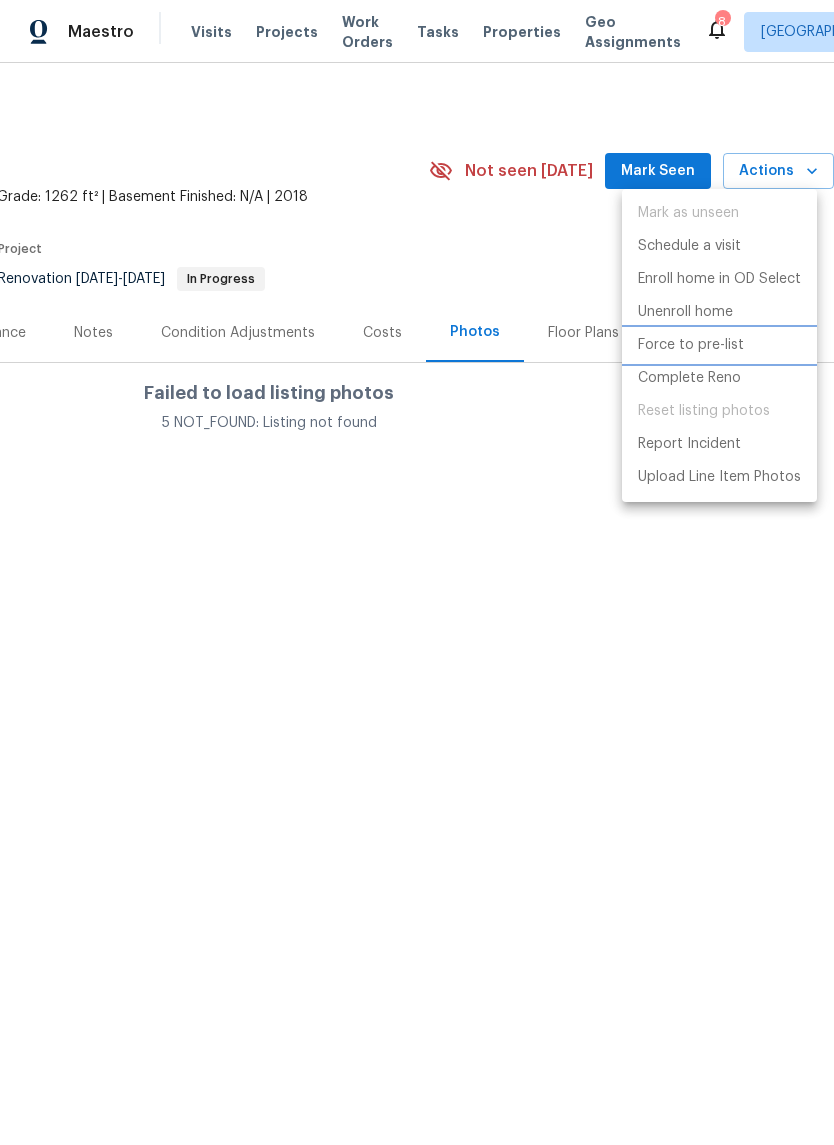 click on "Force to pre-list" at bounding box center [691, 345] 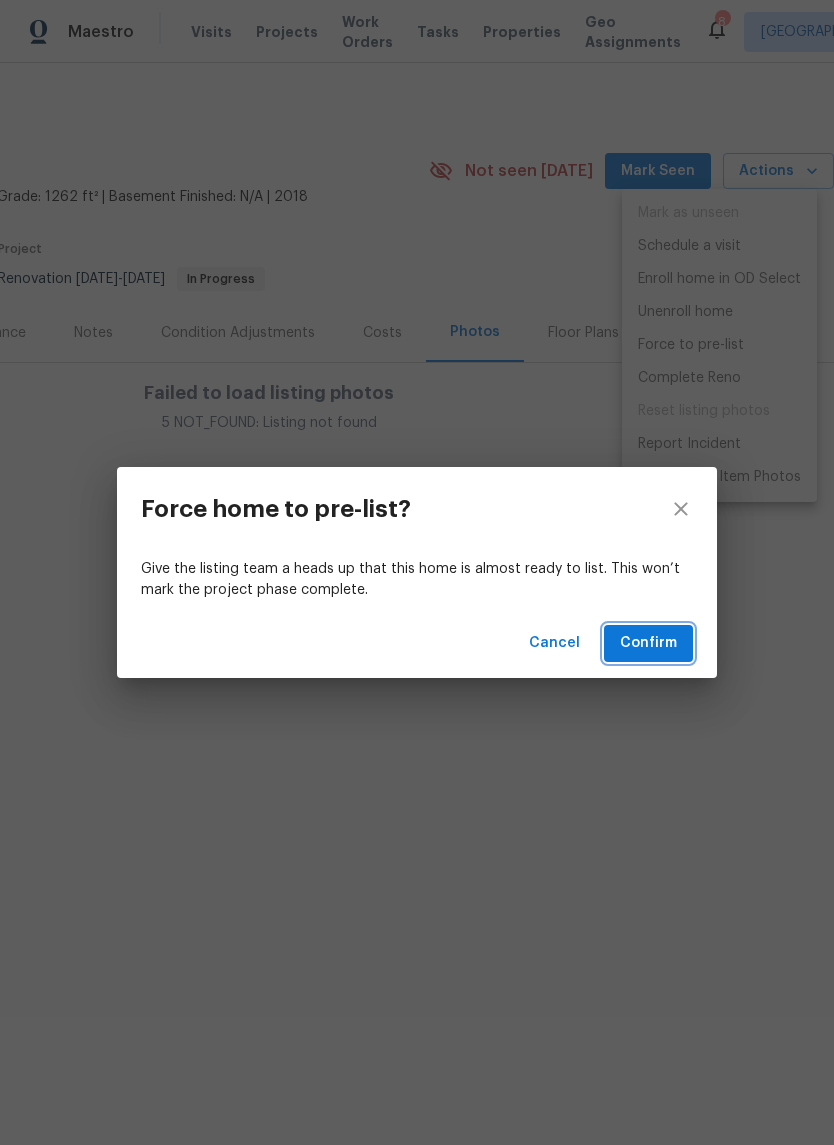 click on "Confirm" at bounding box center [648, 643] 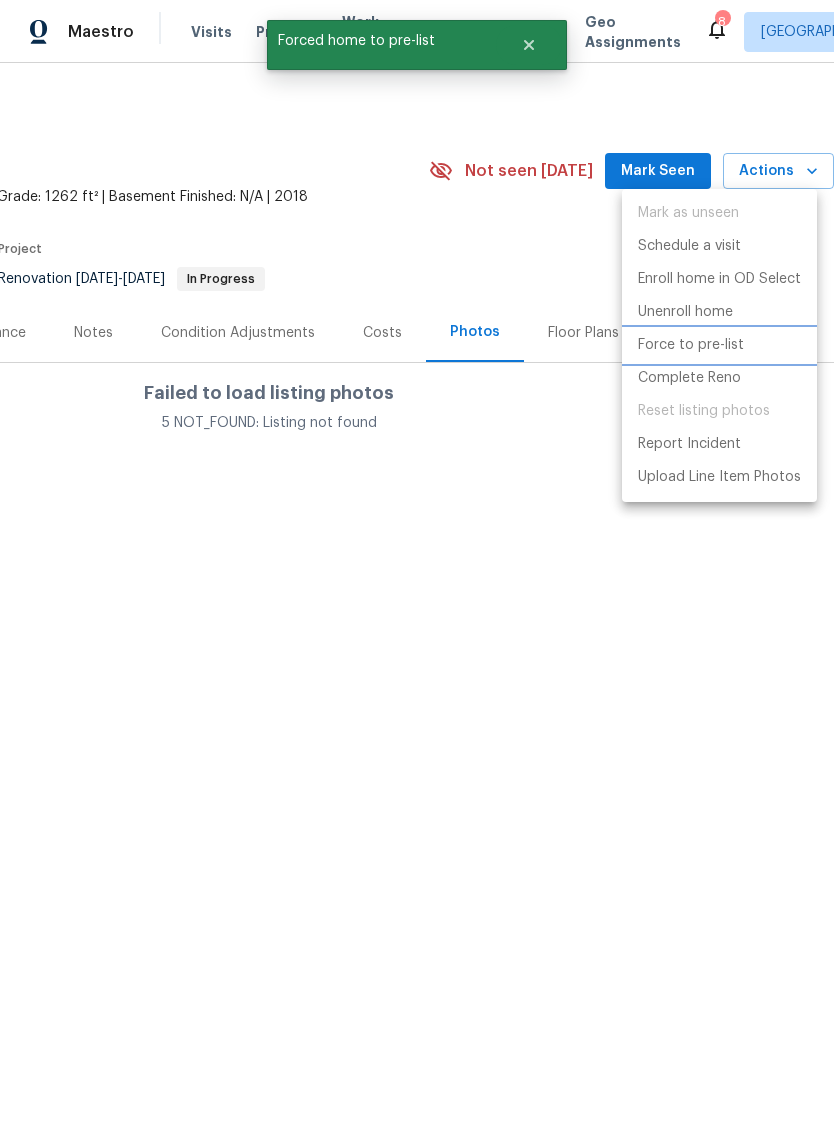 click on "Force to pre-list" at bounding box center (719, 345) 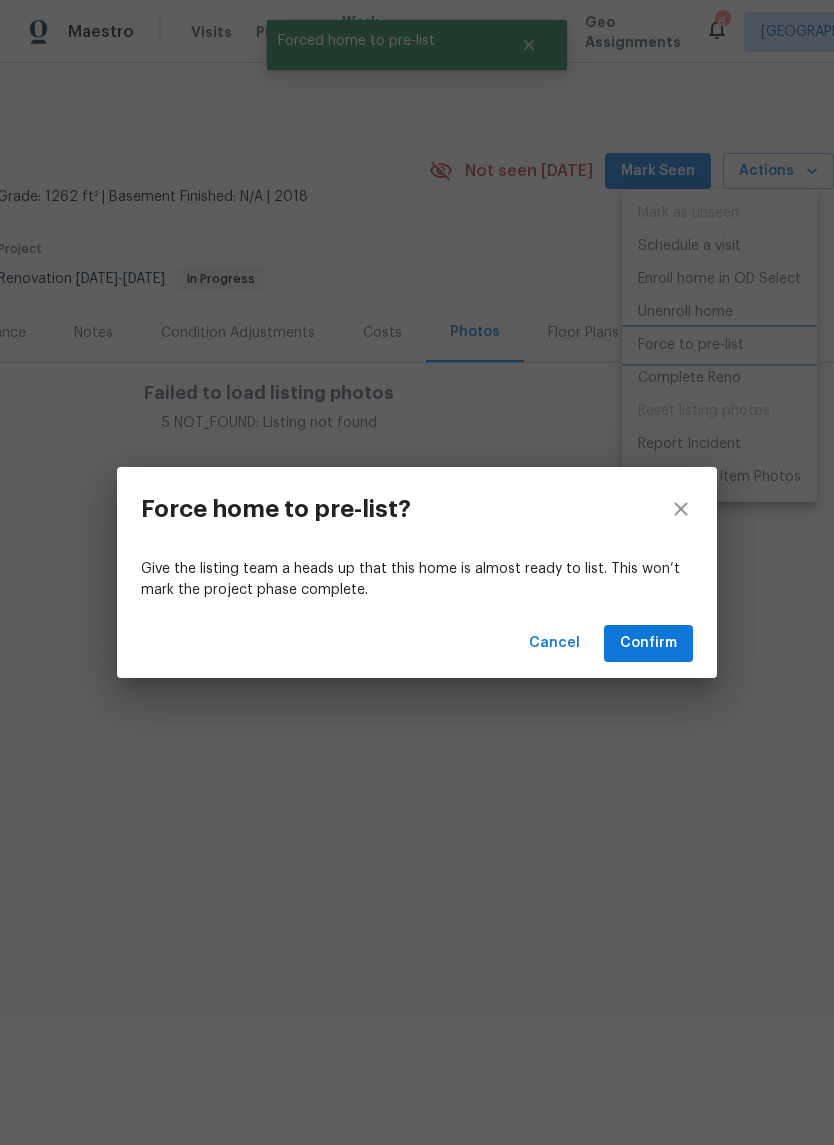 click on "Force home to pre-list? Give the listing team a heads up that this home is almost ready to list. This won’t mark the project phase complete. Cancel Confirm" at bounding box center (417, 572) 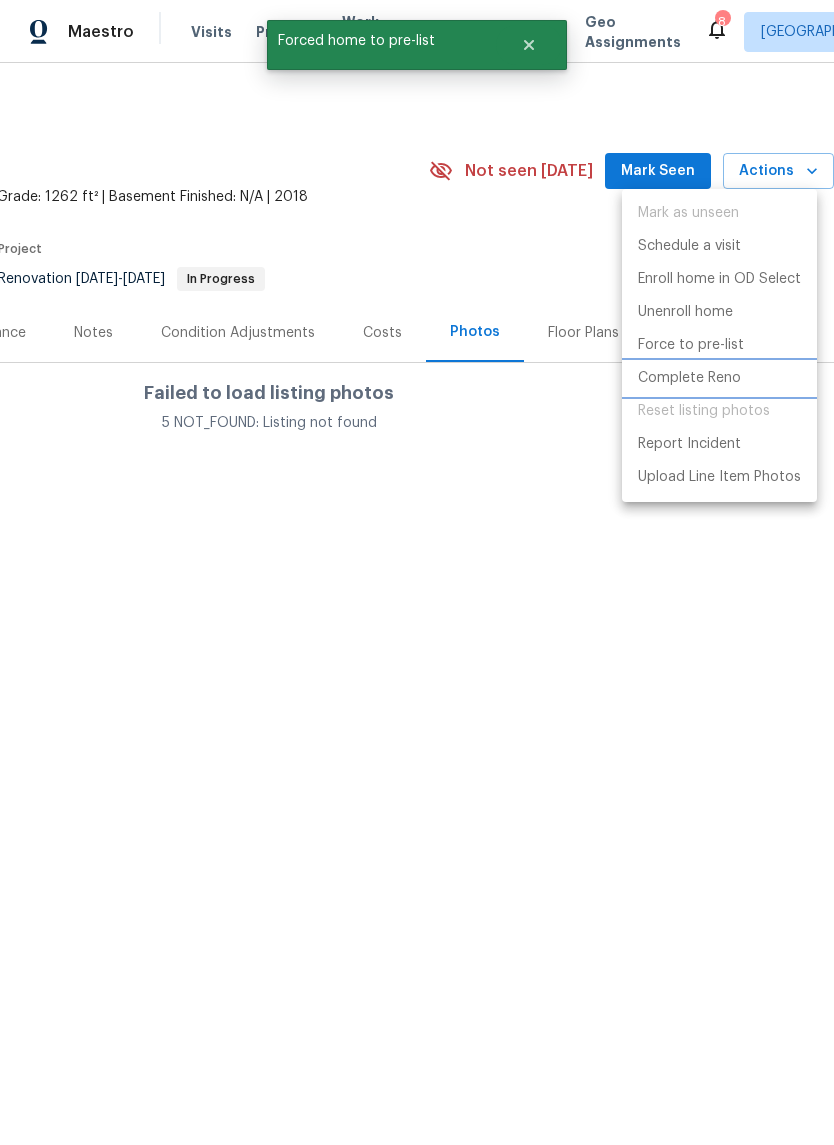 click on "Complete Reno" at bounding box center [689, 378] 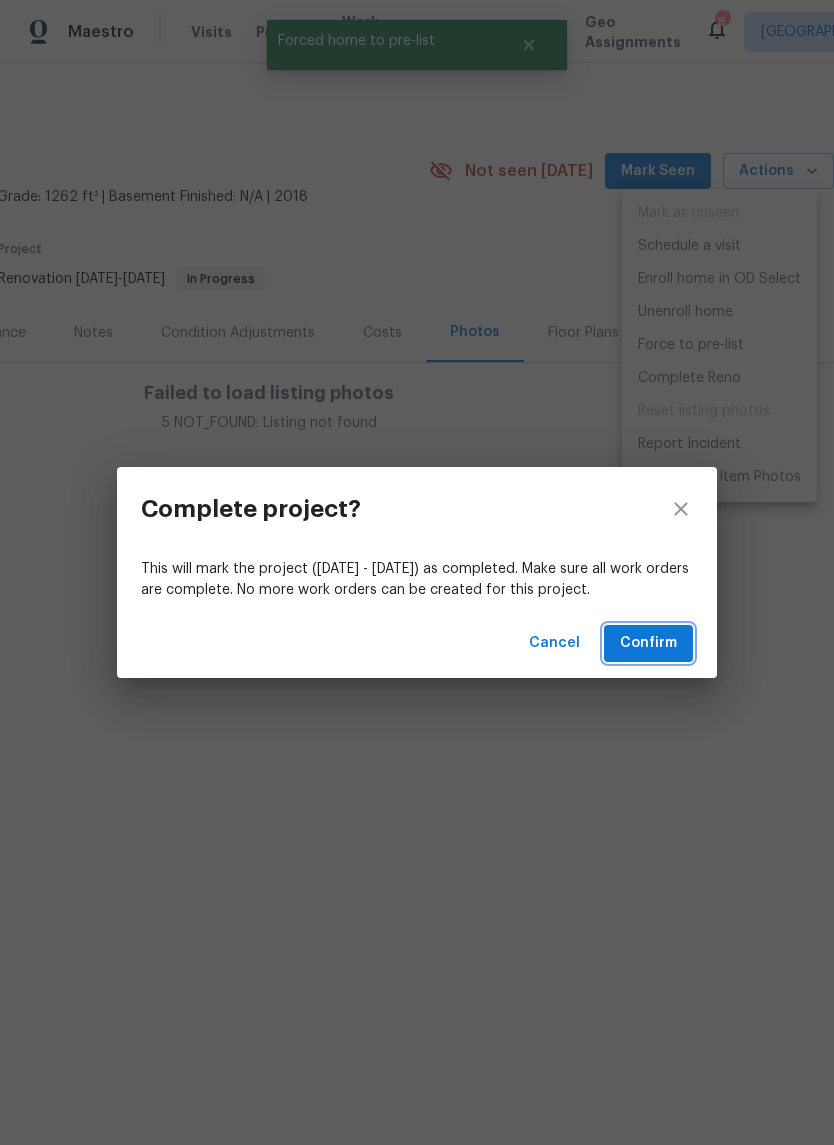 click on "Confirm" at bounding box center [648, 643] 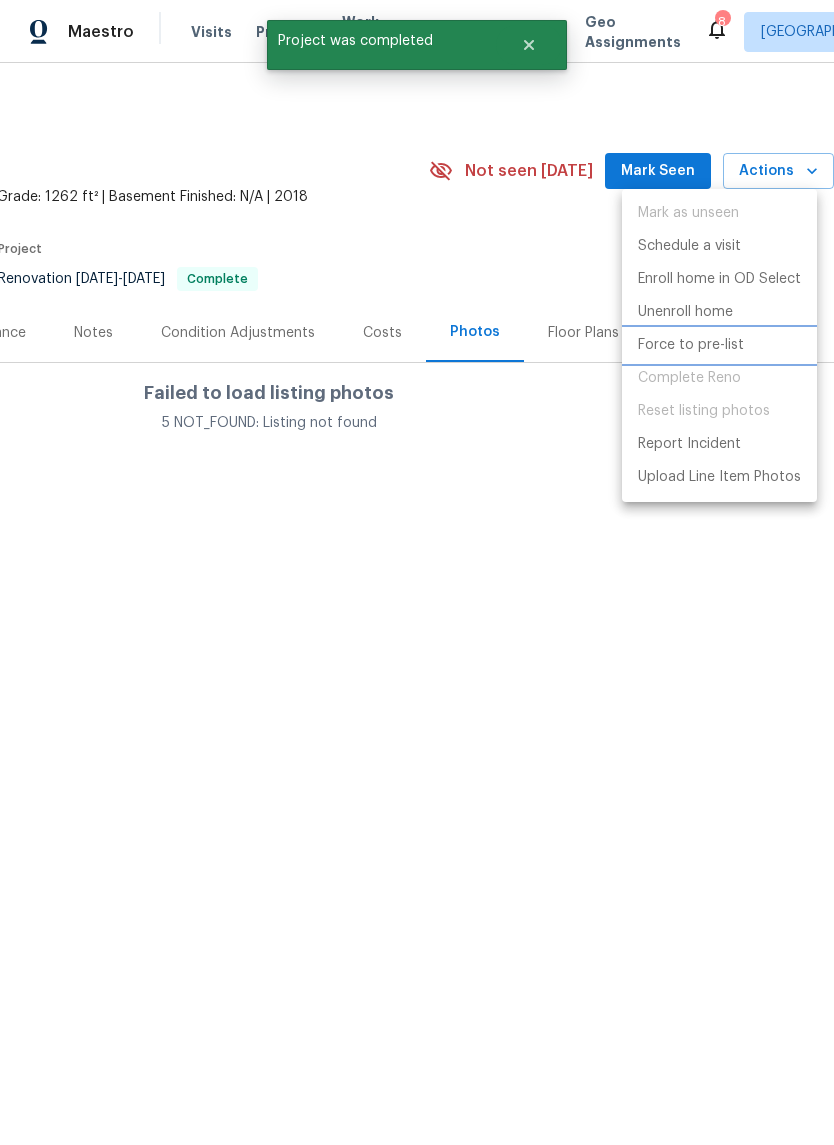 click on "Force to pre-list" at bounding box center (691, 345) 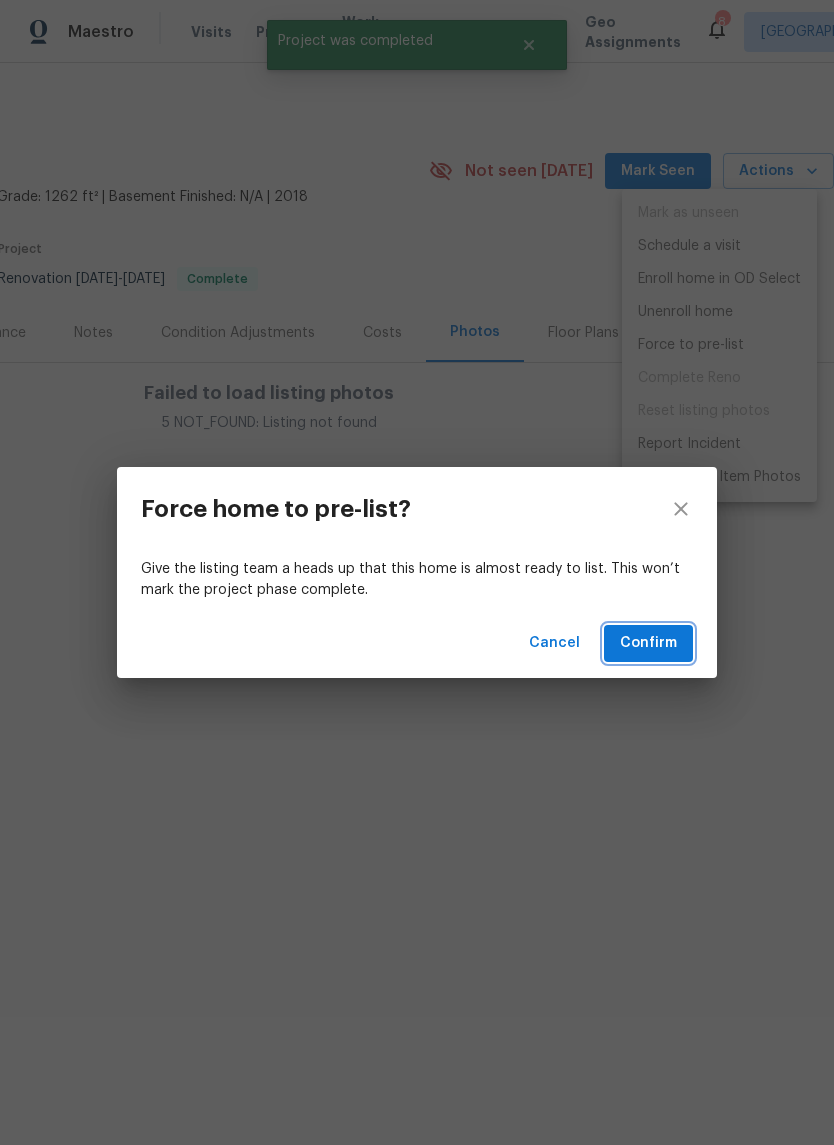 click on "Confirm" at bounding box center [648, 643] 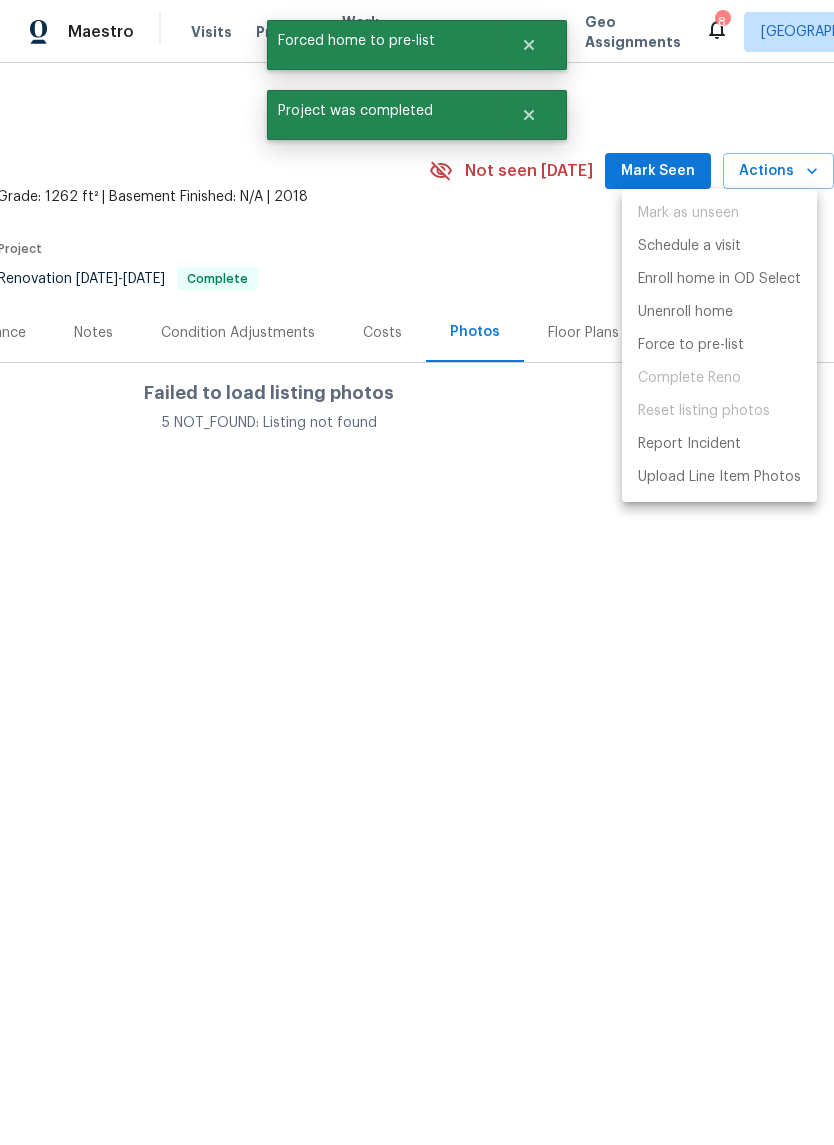 click at bounding box center (417, 572) 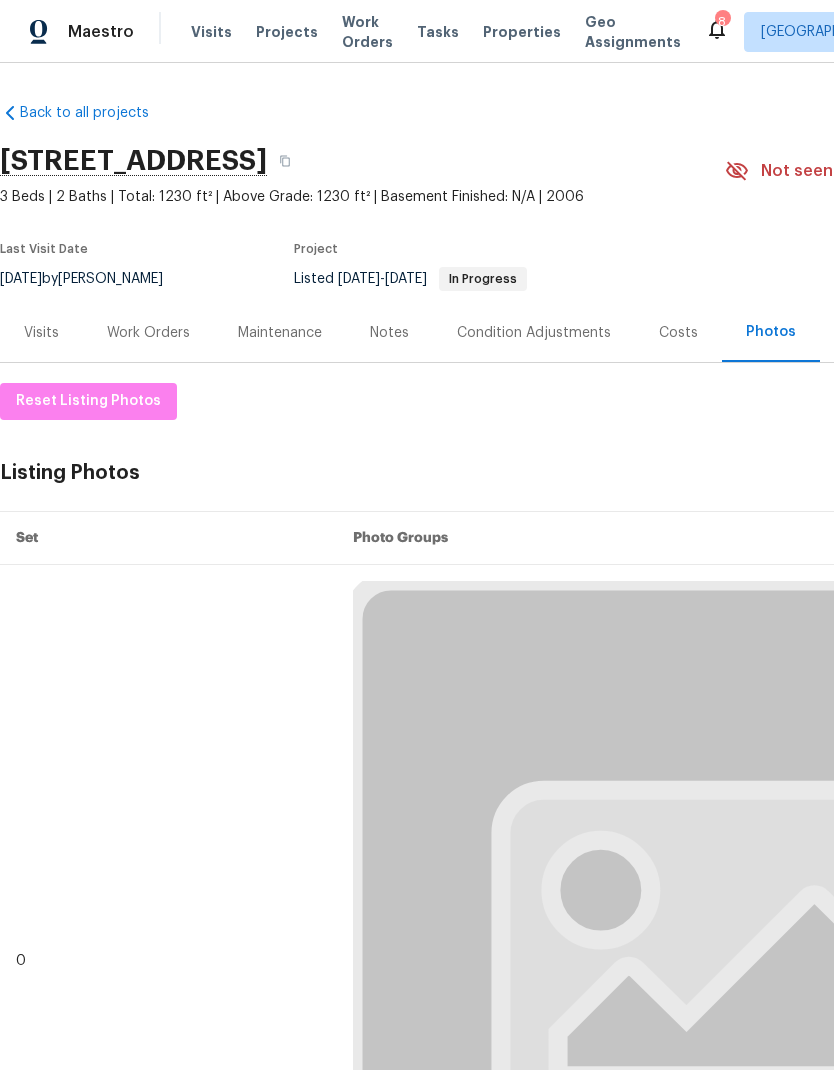 scroll, scrollTop: 0, scrollLeft: 0, axis: both 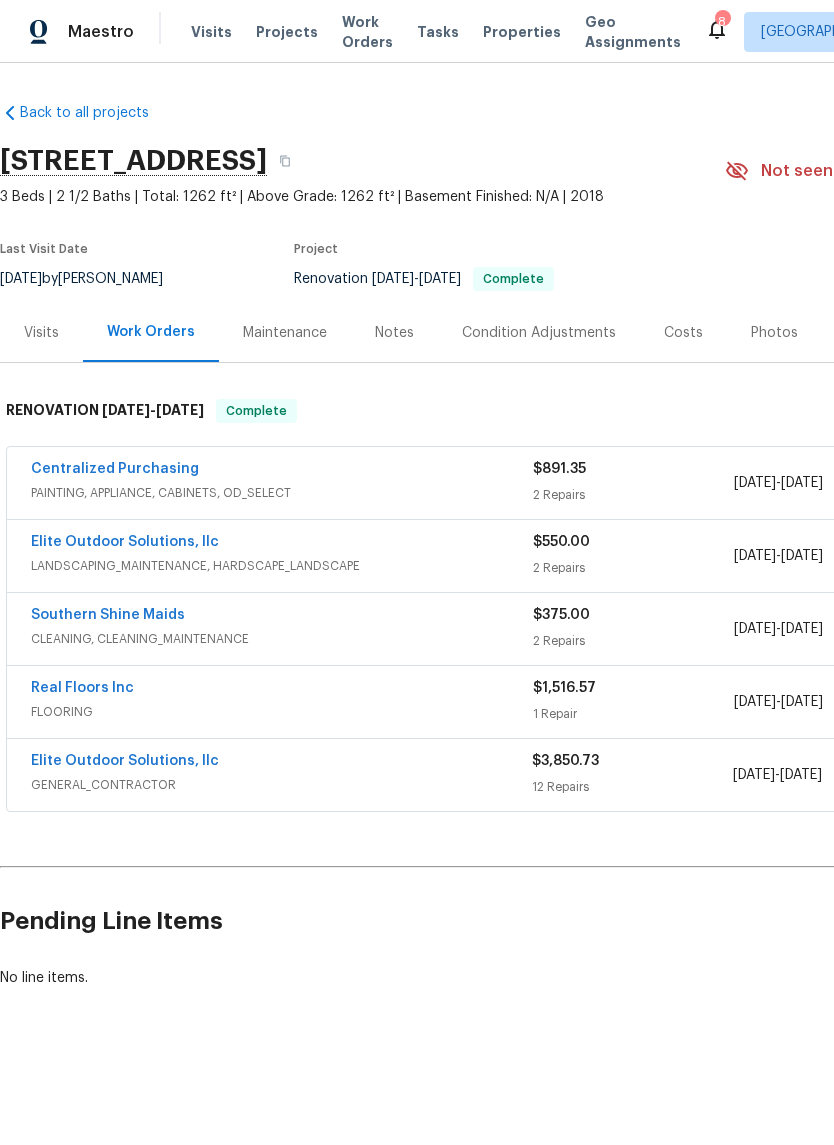 click on "Photos" at bounding box center (774, 333) 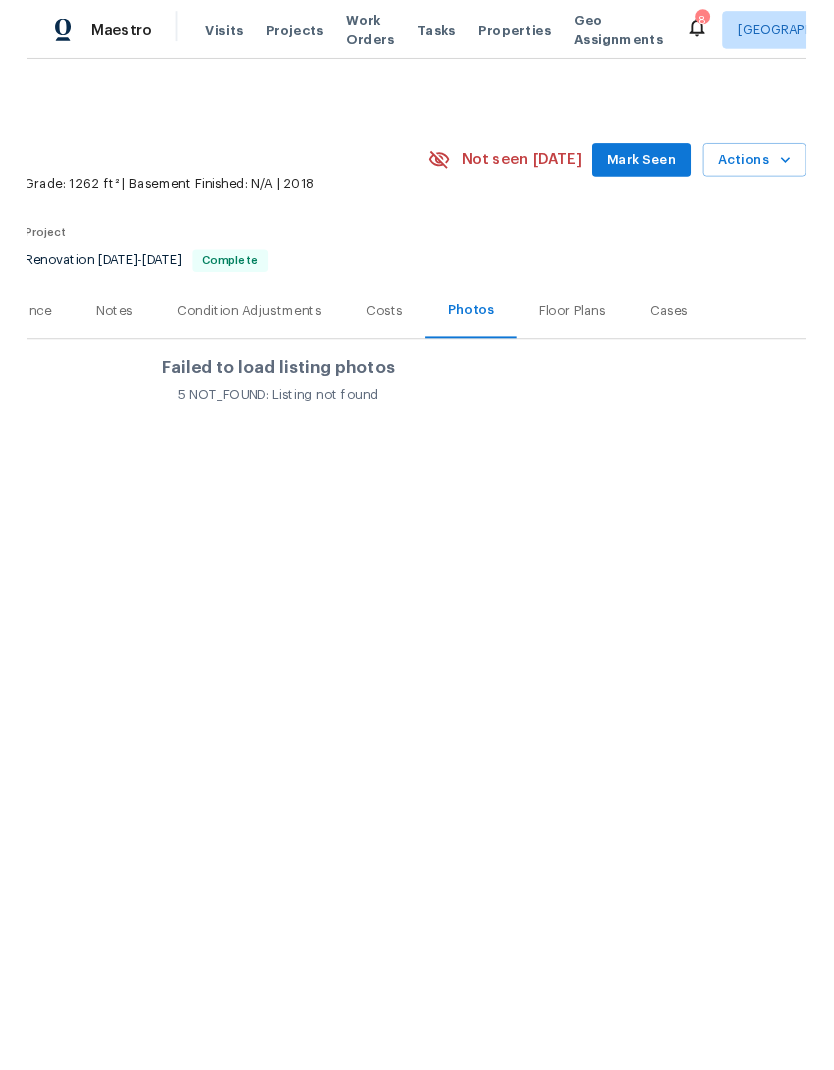 scroll, scrollTop: 0, scrollLeft: 296, axis: horizontal 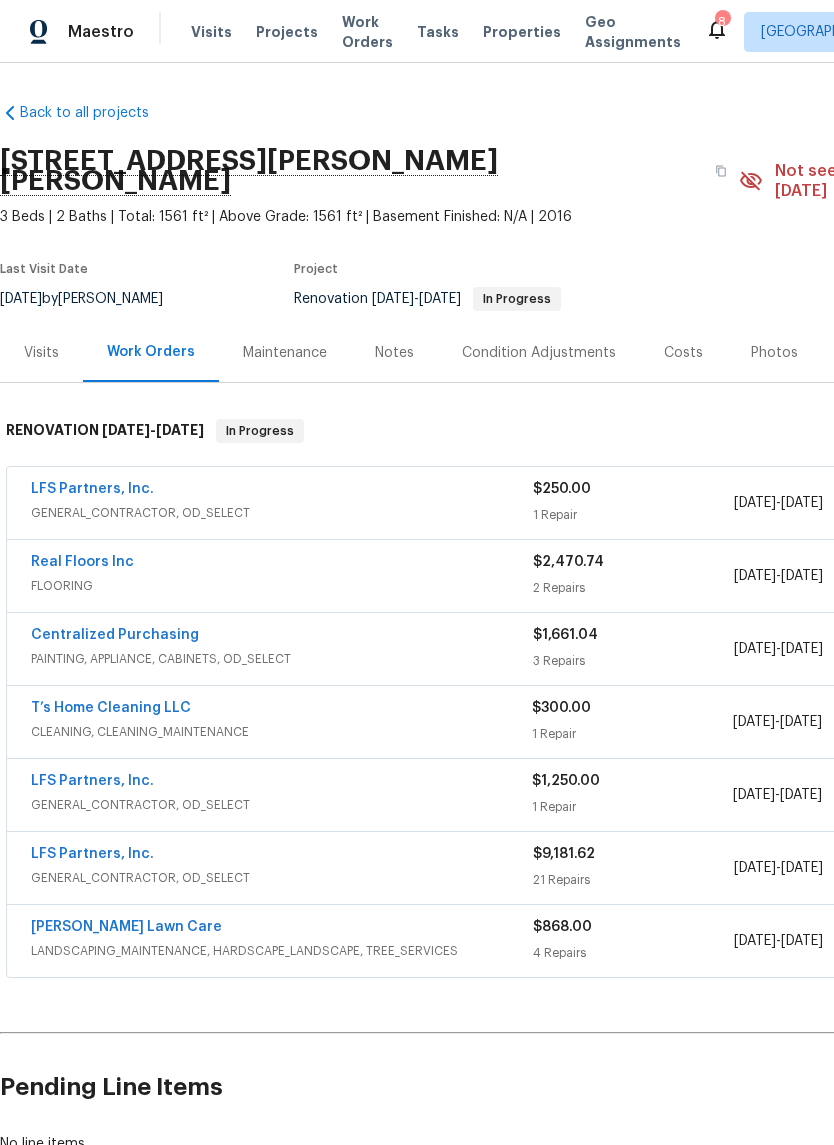 click on "Photos" at bounding box center (774, 353) 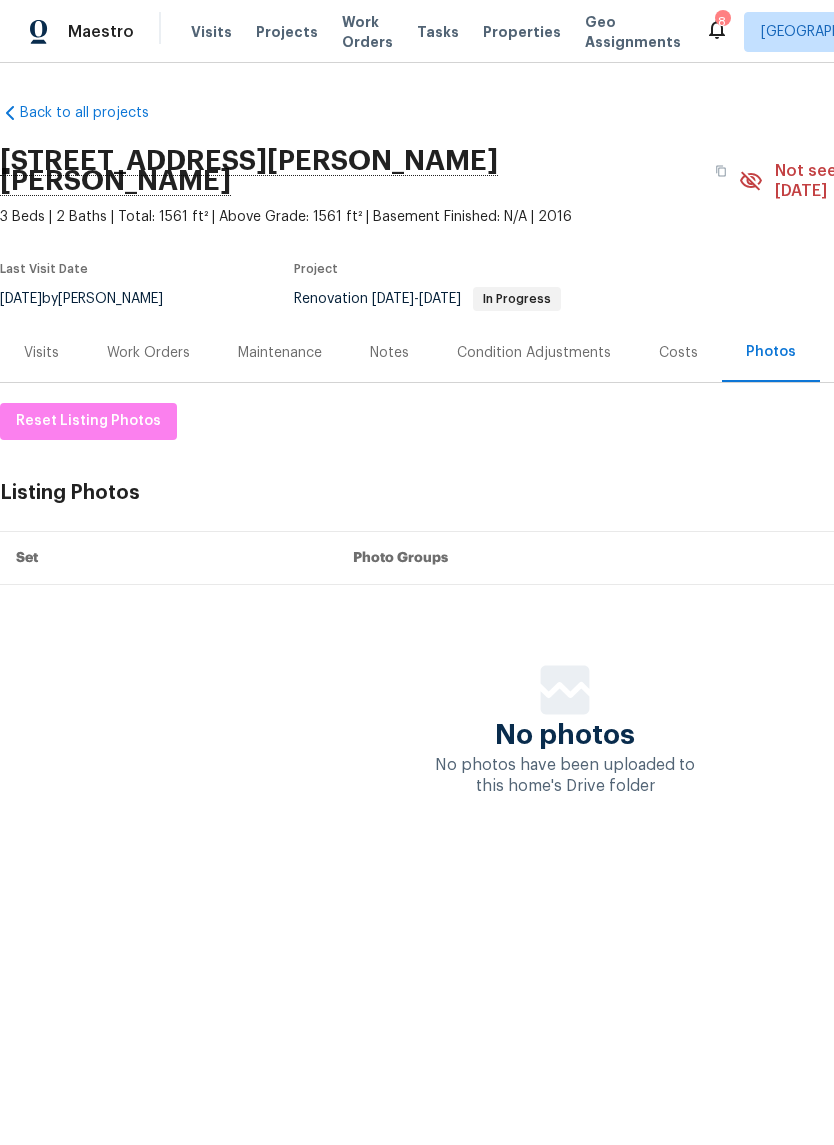 scroll, scrollTop: 0, scrollLeft: 0, axis: both 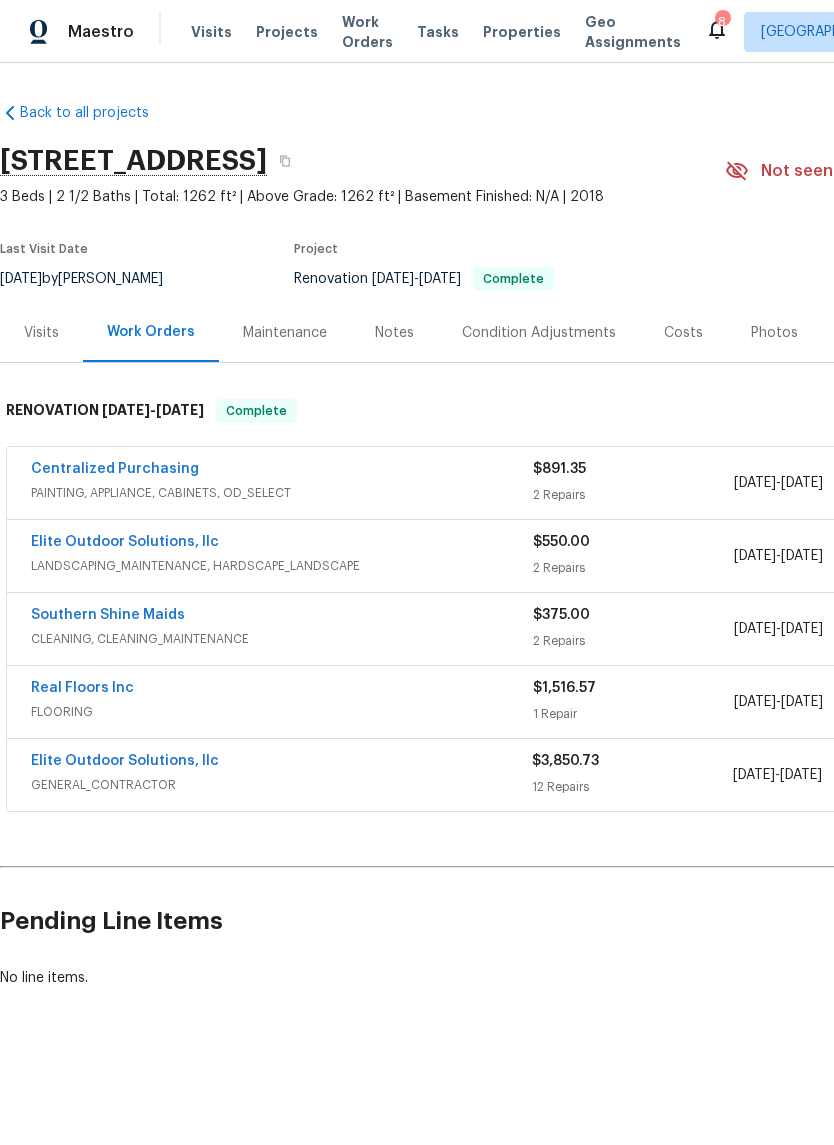 click on "Photos" at bounding box center (774, 333) 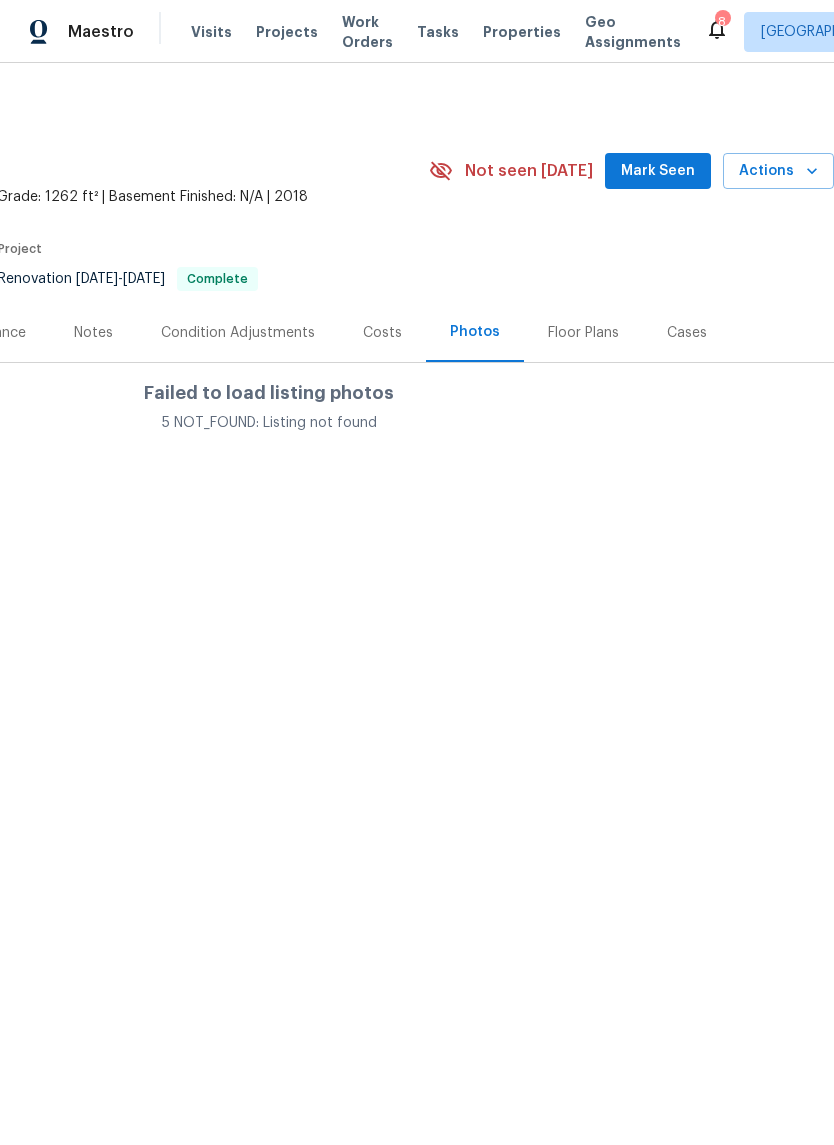 scroll, scrollTop: 0, scrollLeft: 296, axis: horizontal 